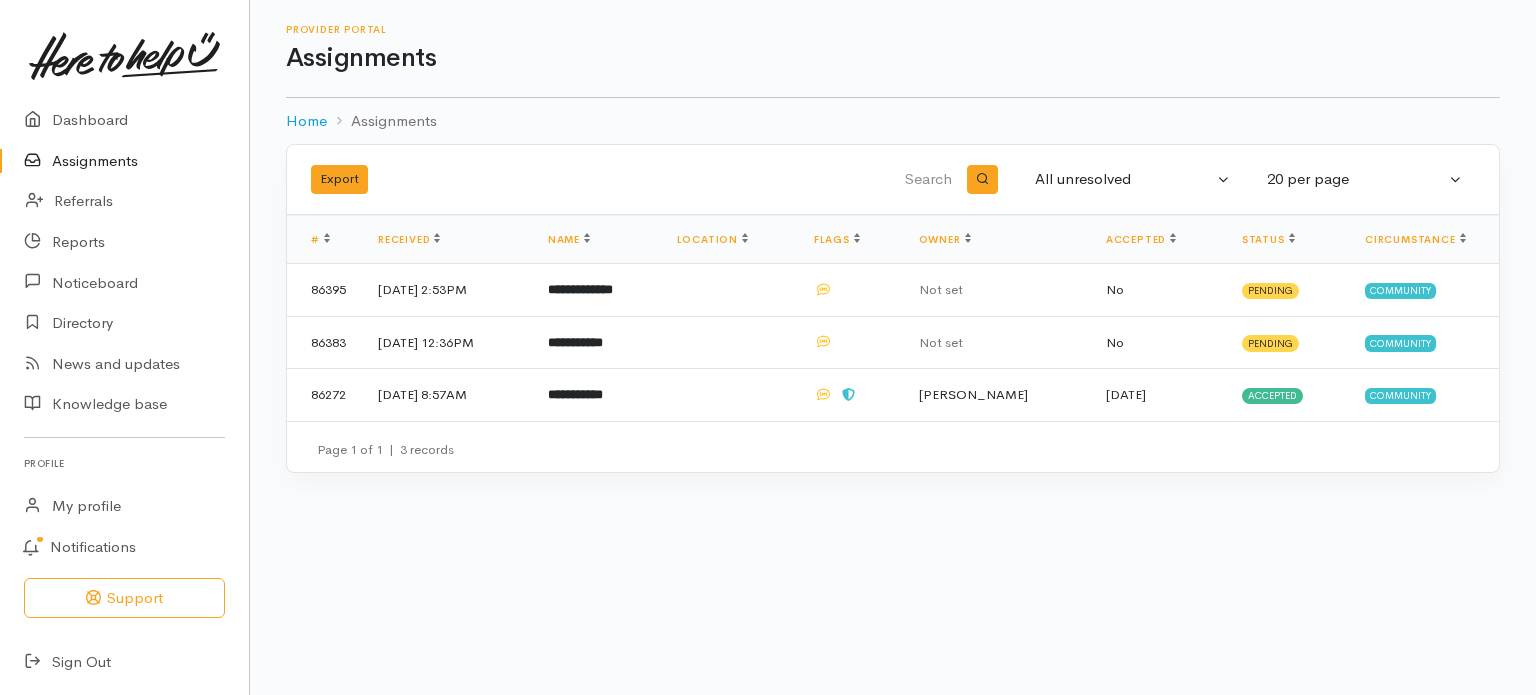scroll, scrollTop: 0, scrollLeft: 0, axis: both 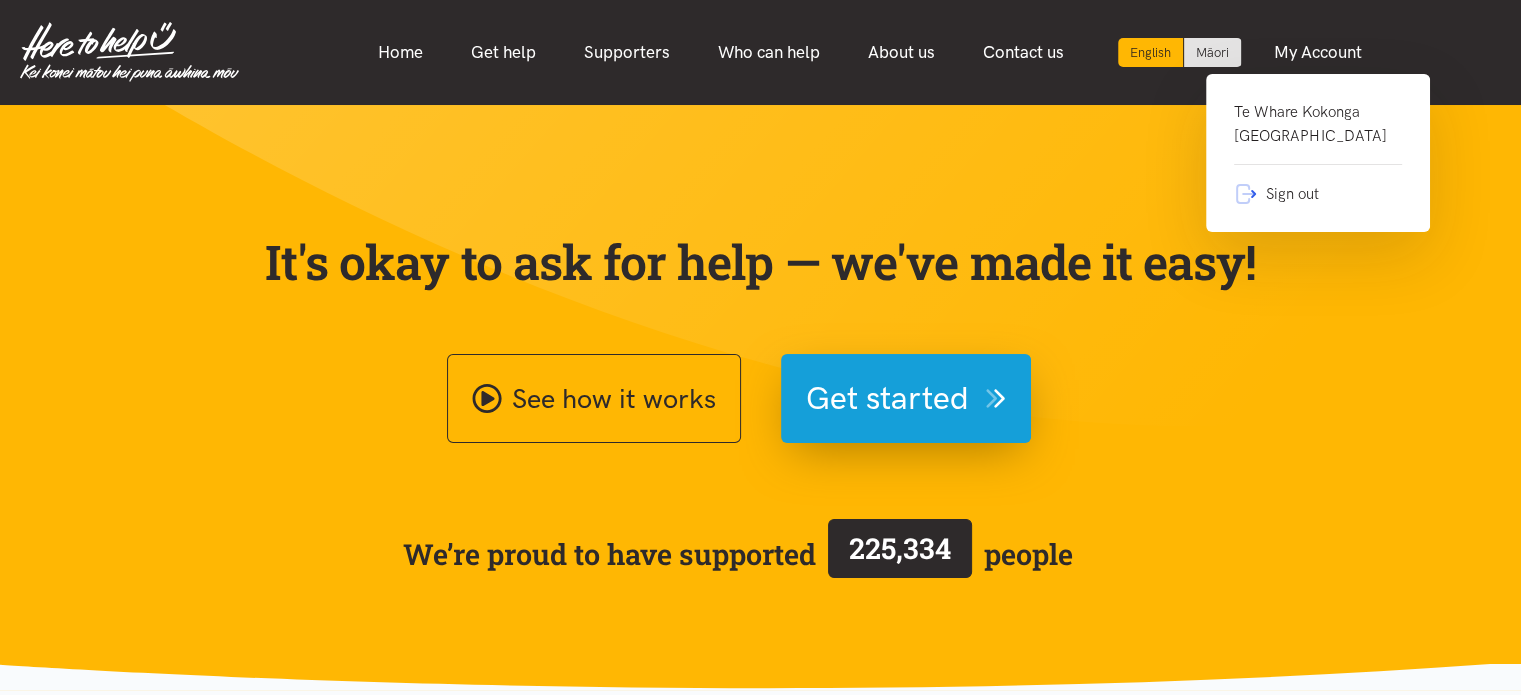 click on "Te Whare Kokonga Melville Community House" at bounding box center [1318, 132] 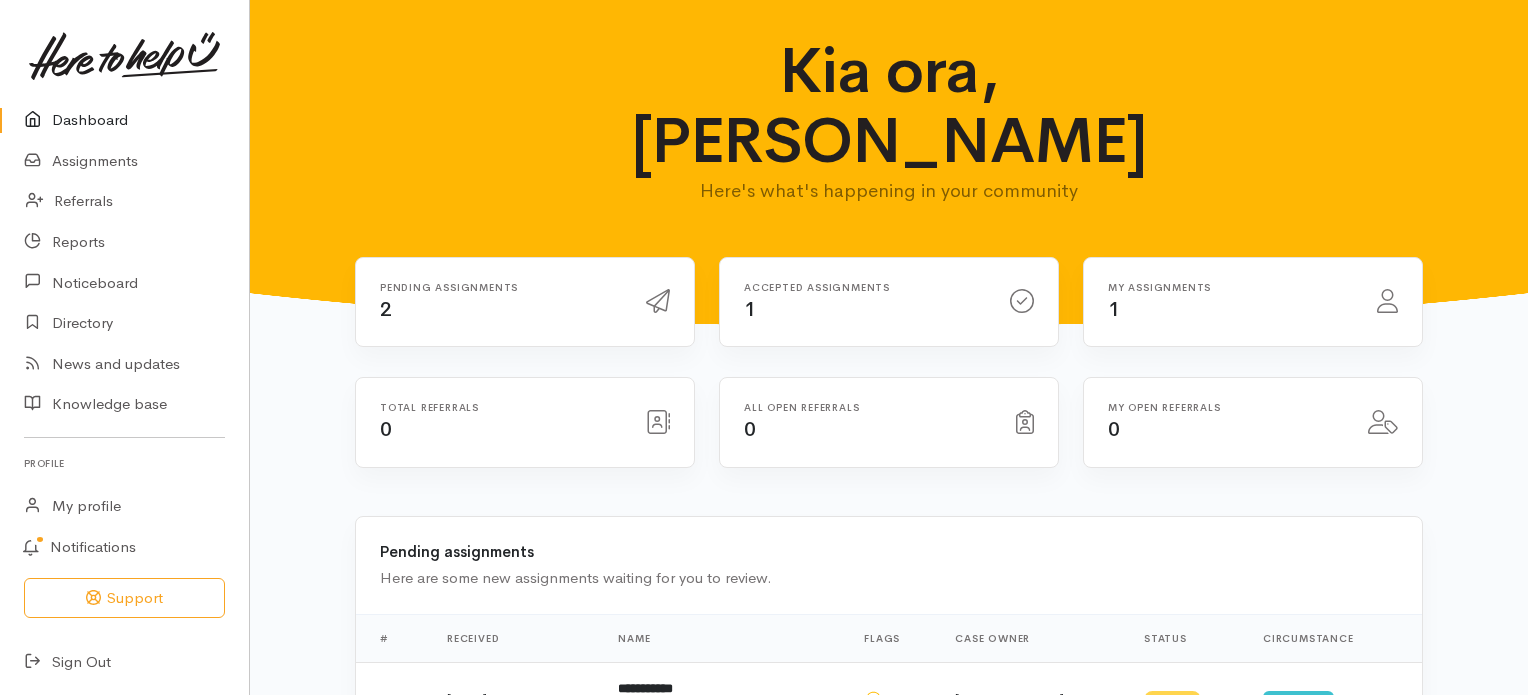 scroll, scrollTop: 0, scrollLeft: 0, axis: both 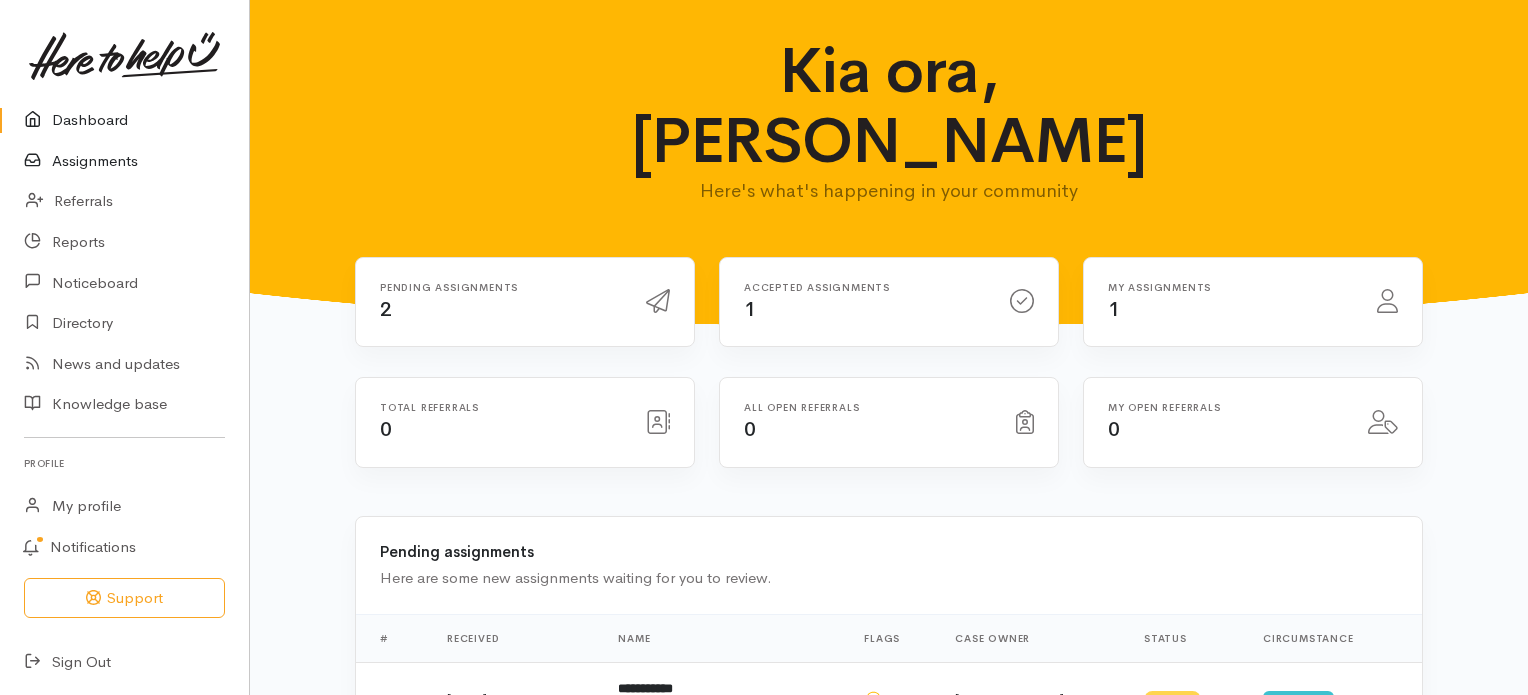 click on "Assignments" at bounding box center [124, 161] 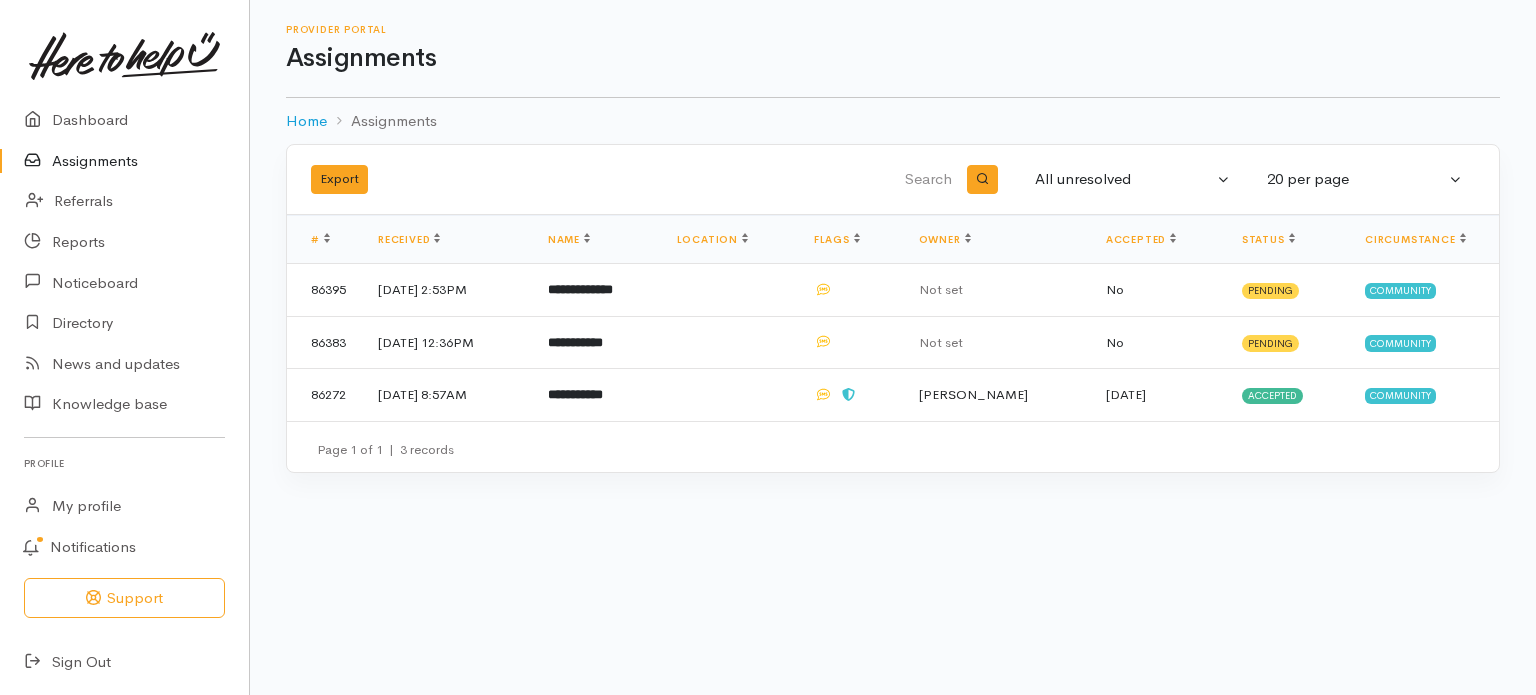 scroll, scrollTop: 0, scrollLeft: 0, axis: both 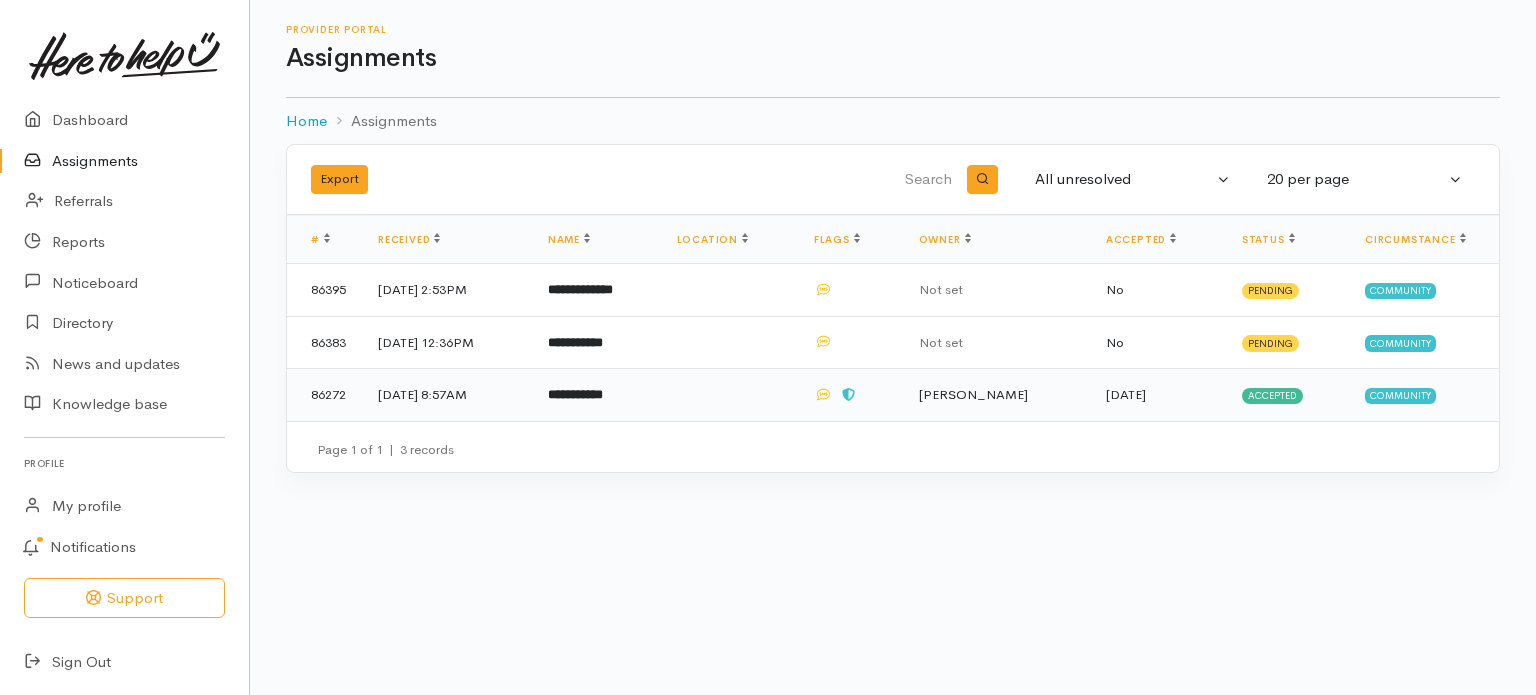 click on "**********" at bounding box center (575, 394) 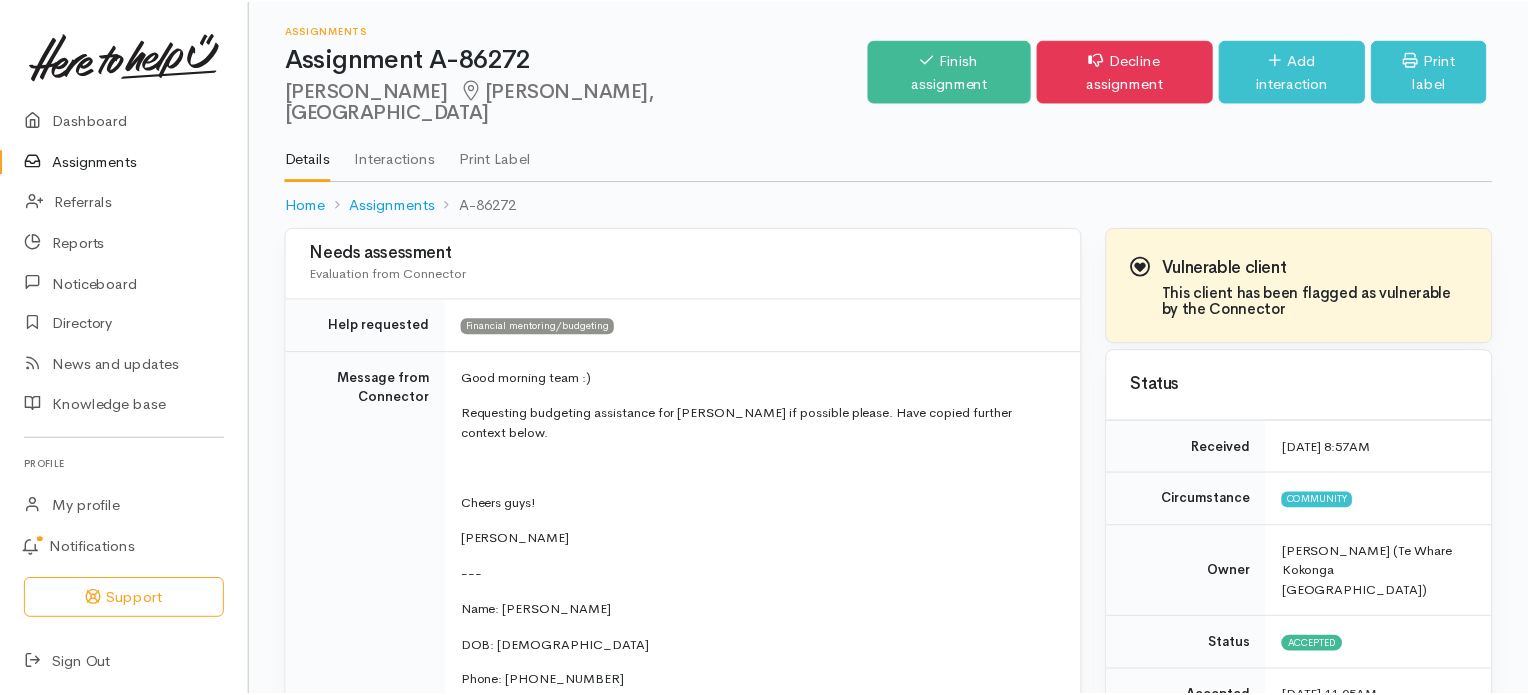 scroll, scrollTop: 0, scrollLeft: 0, axis: both 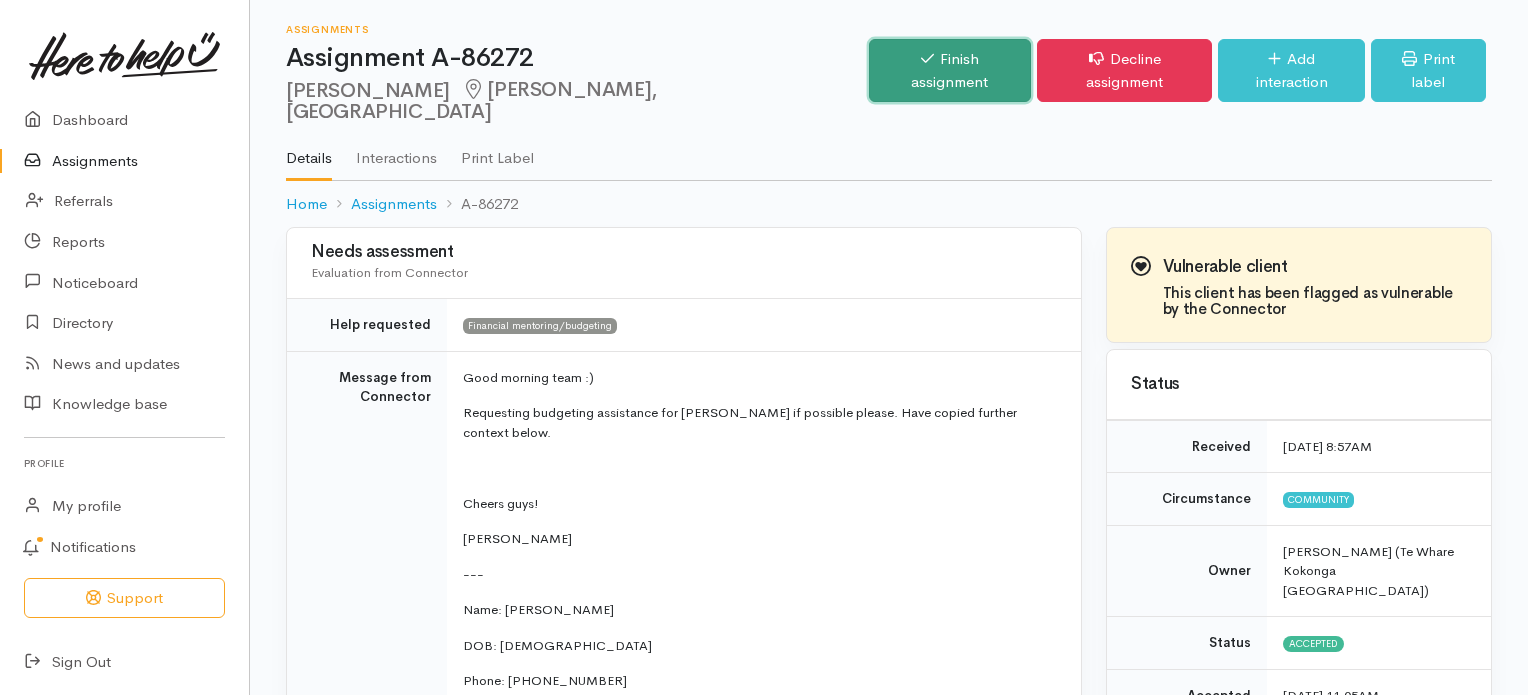 click on "Finish assignment" at bounding box center [950, 70] 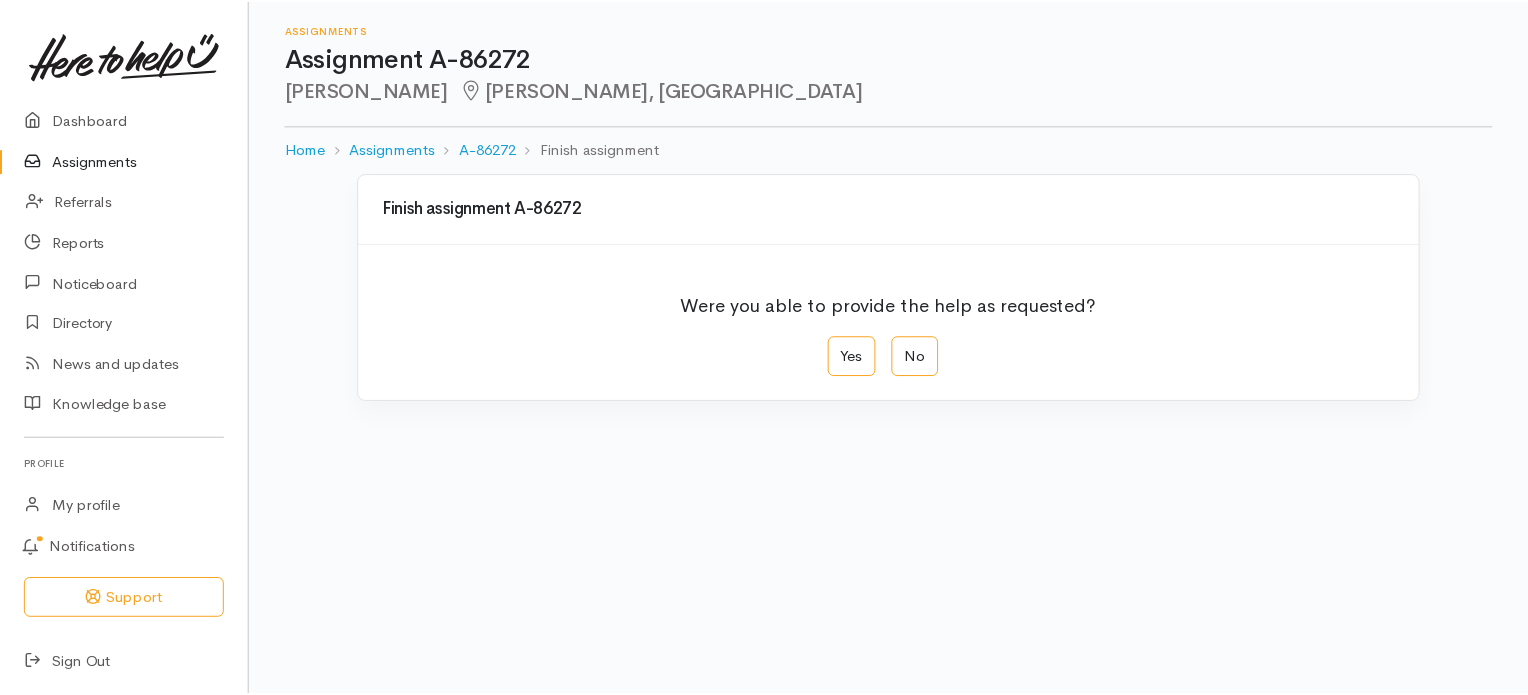 scroll, scrollTop: 0, scrollLeft: 0, axis: both 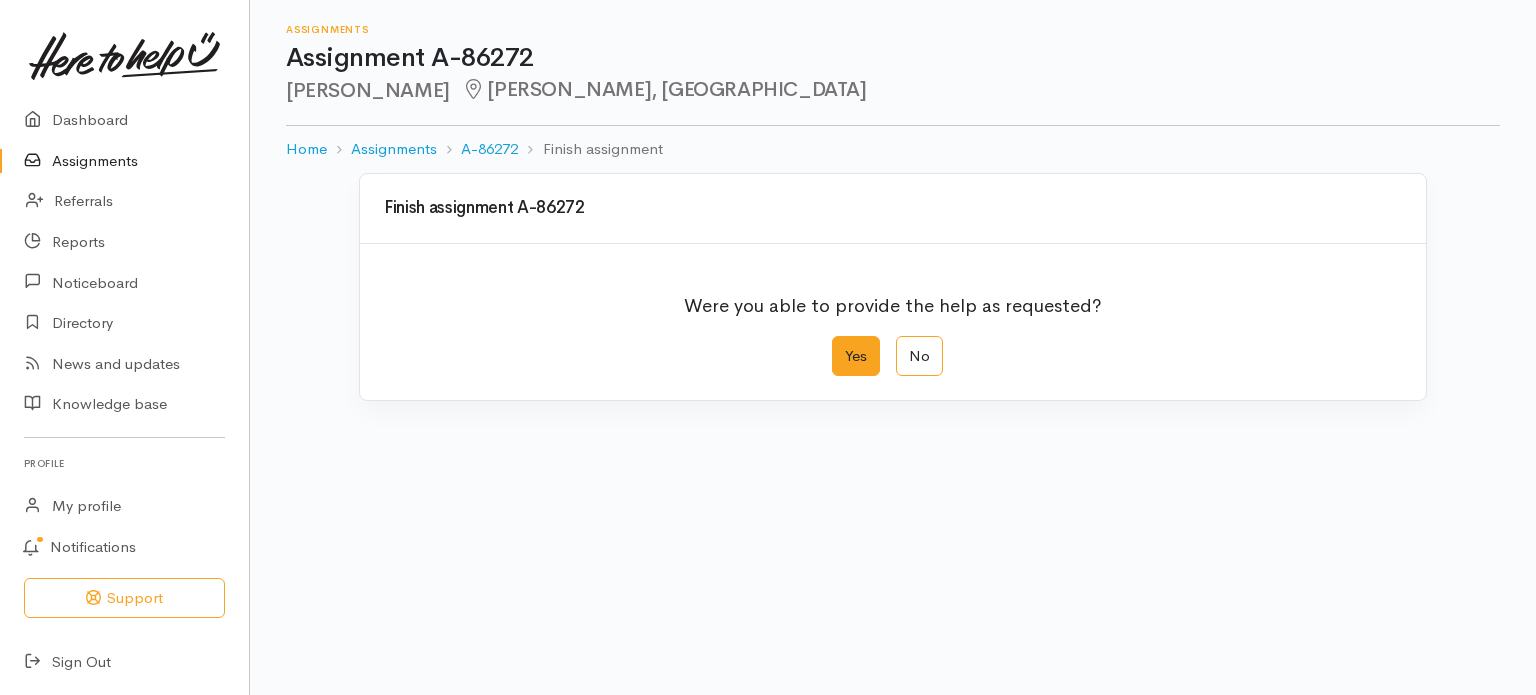 click on "Yes" at bounding box center [856, 356] 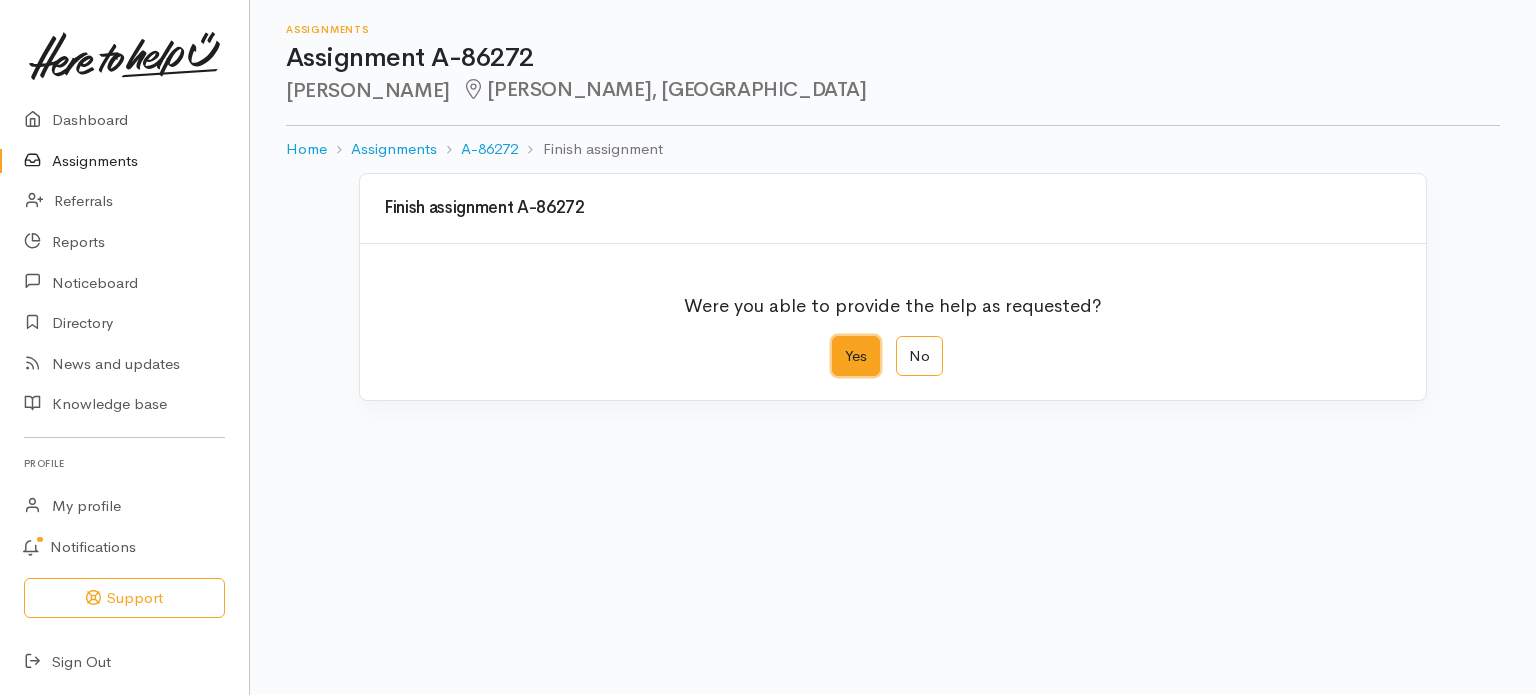 click on "Yes" at bounding box center [838, 342] 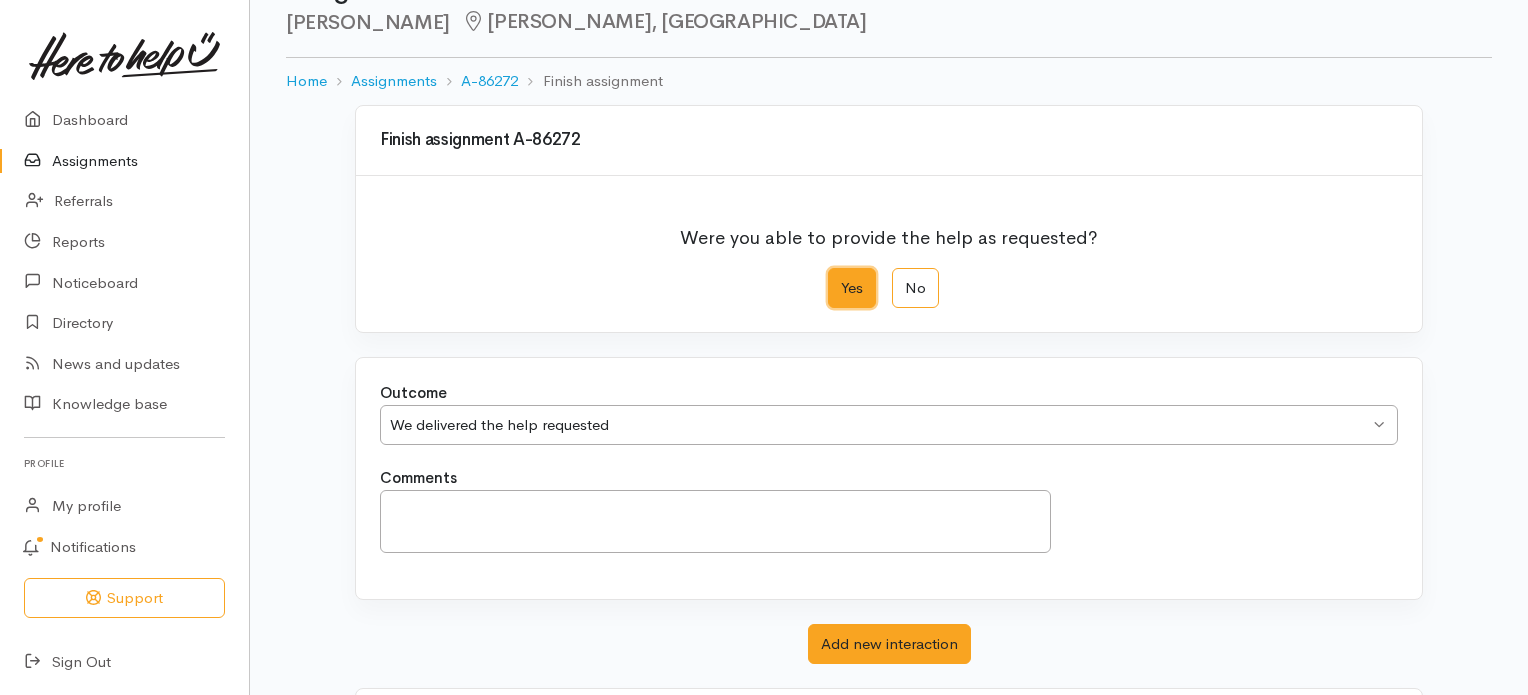 scroll, scrollTop: 172, scrollLeft: 0, axis: vertical 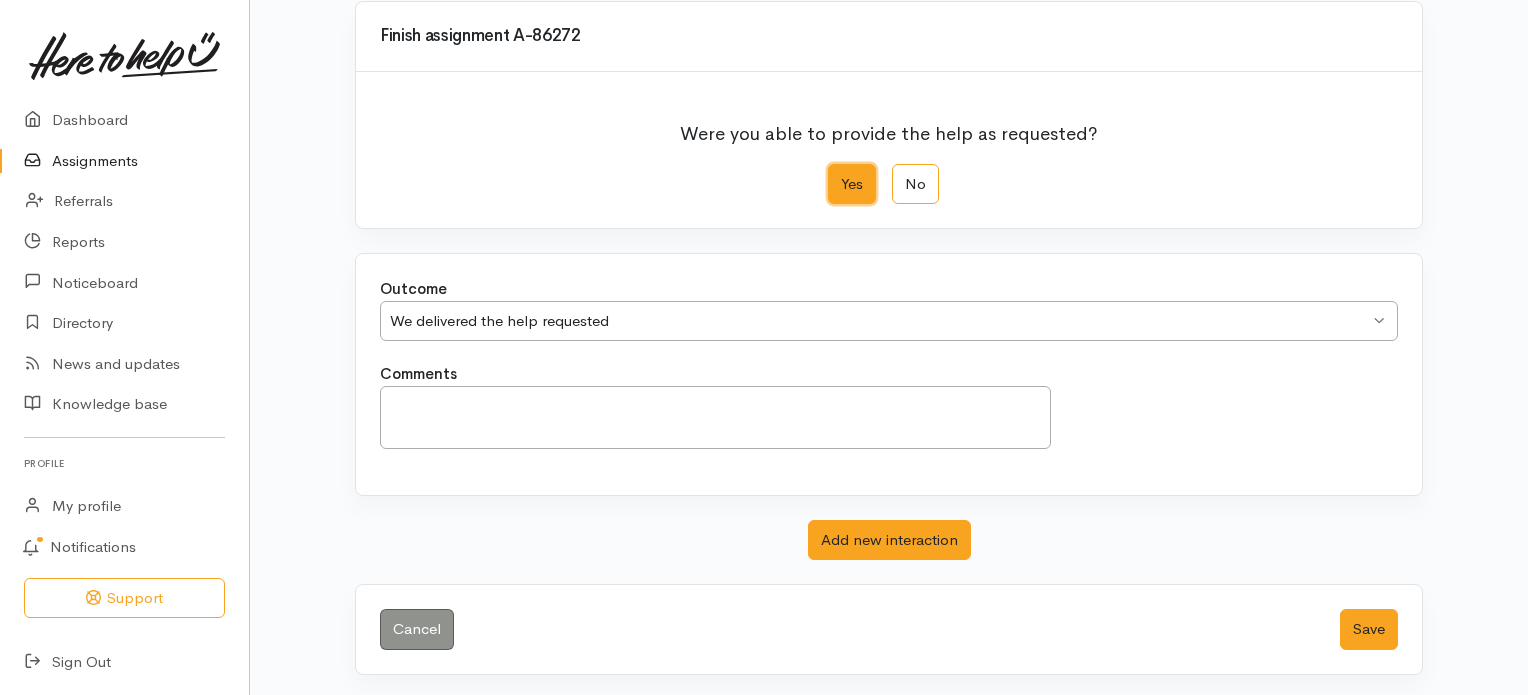 click on "We delivered the help requested We delivered the help requested" at bounding box center [889, 321] 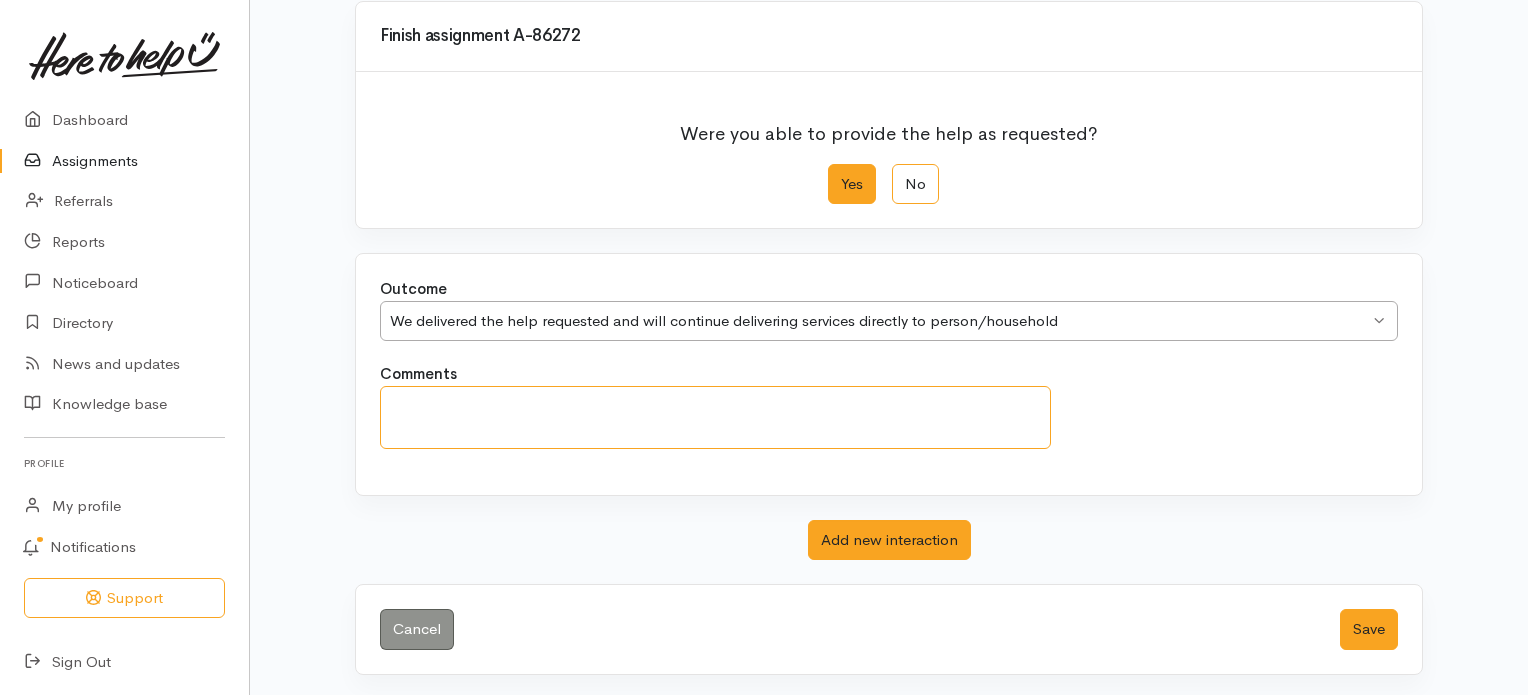 click on "Comments" at bounding box center (715, 417) 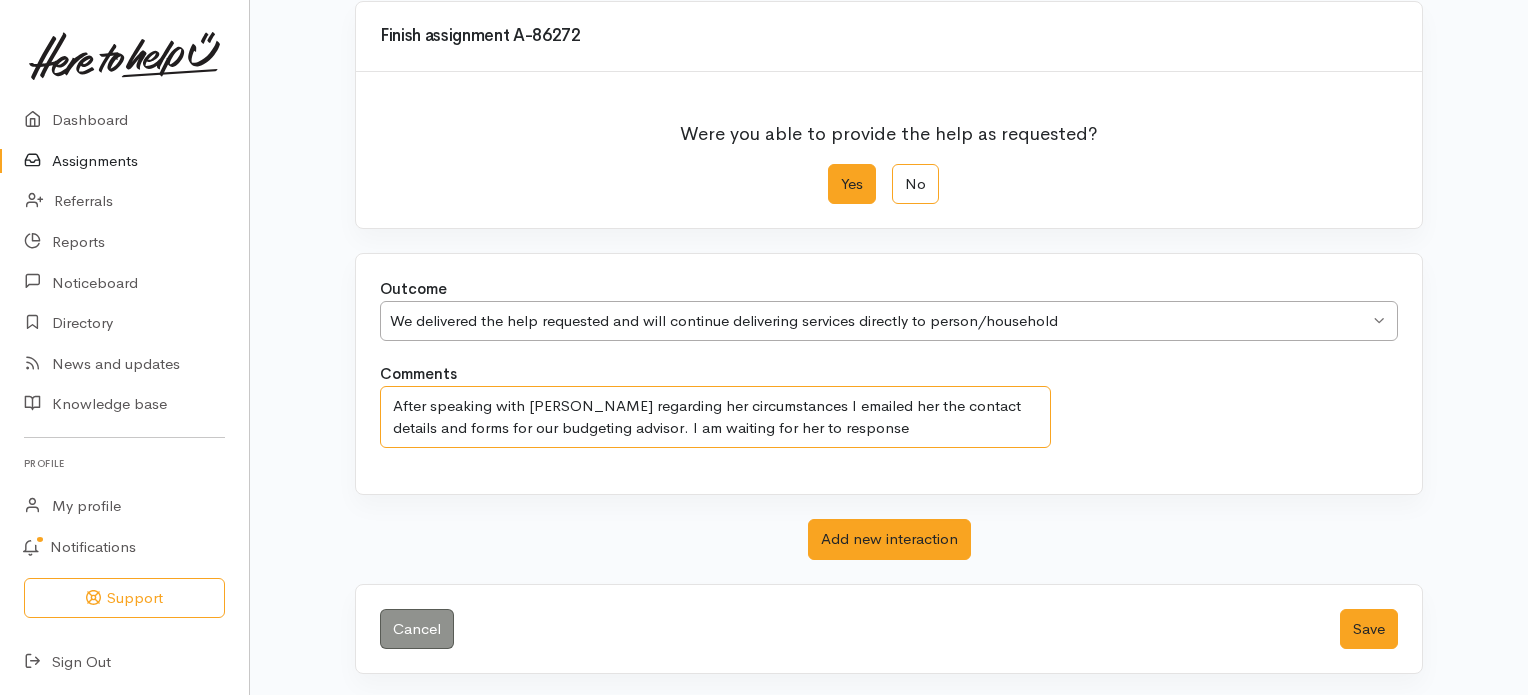 click on "After speaking with Wendy regarding her circumstances I emailed her the contact details and forms for our budgeting advisor. I am waiting for her to response" at bounding box center (715, 417) 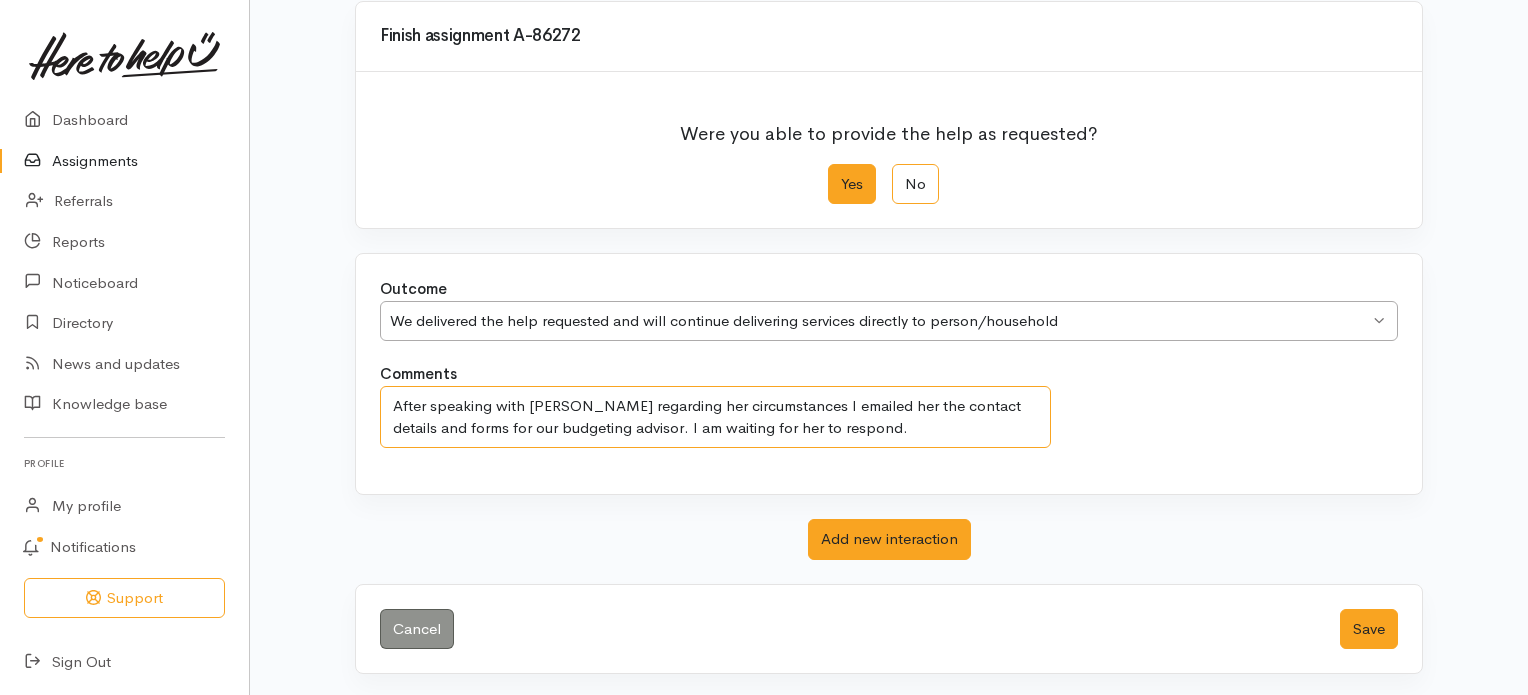 click on "After speaking with Wendy regarding her circumstances I emailed her the contact details and forms for our budgeting advisor. I am waiting for her to respond." at bounding box center (715, 417) 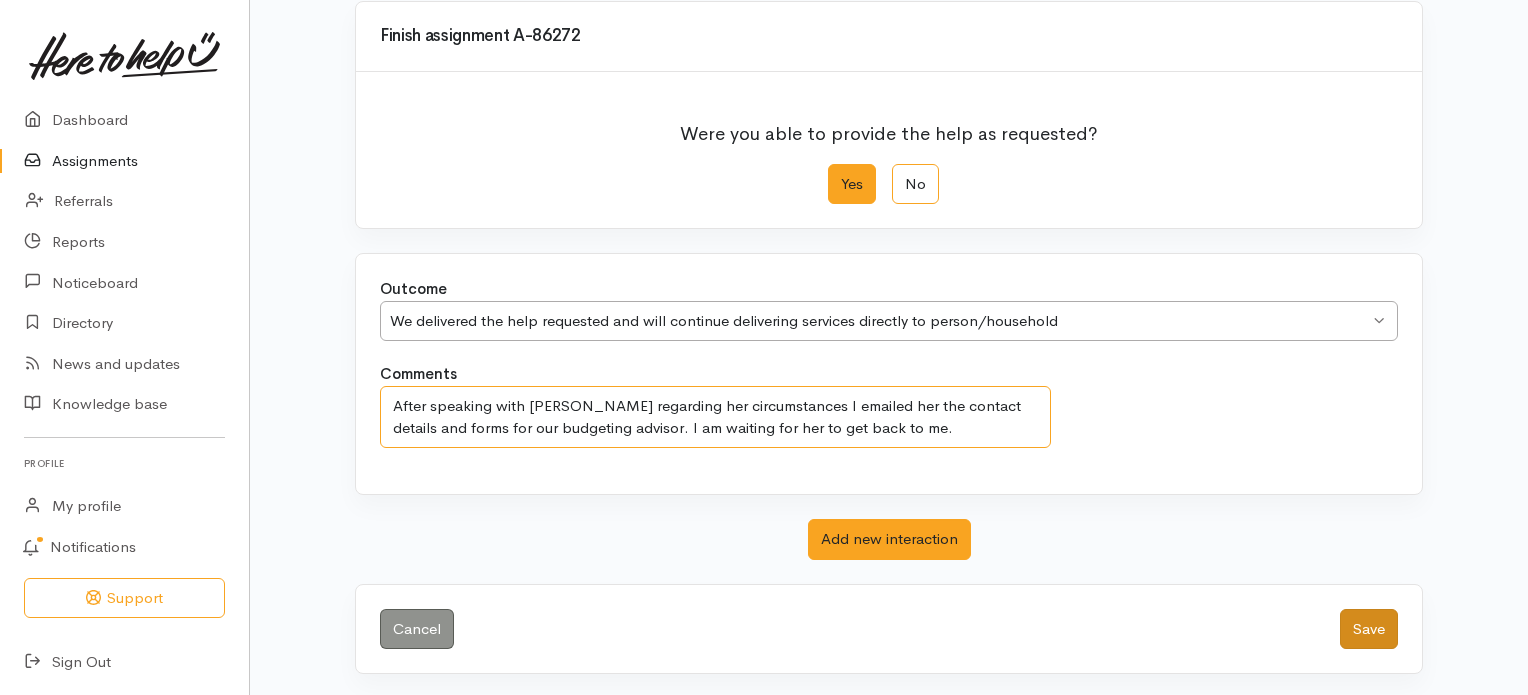 type on "After speaking with Wendy regarding her circumstances I emailed her the contact details and forms for our budgeting advisor. I am waiting for her to get back to me." 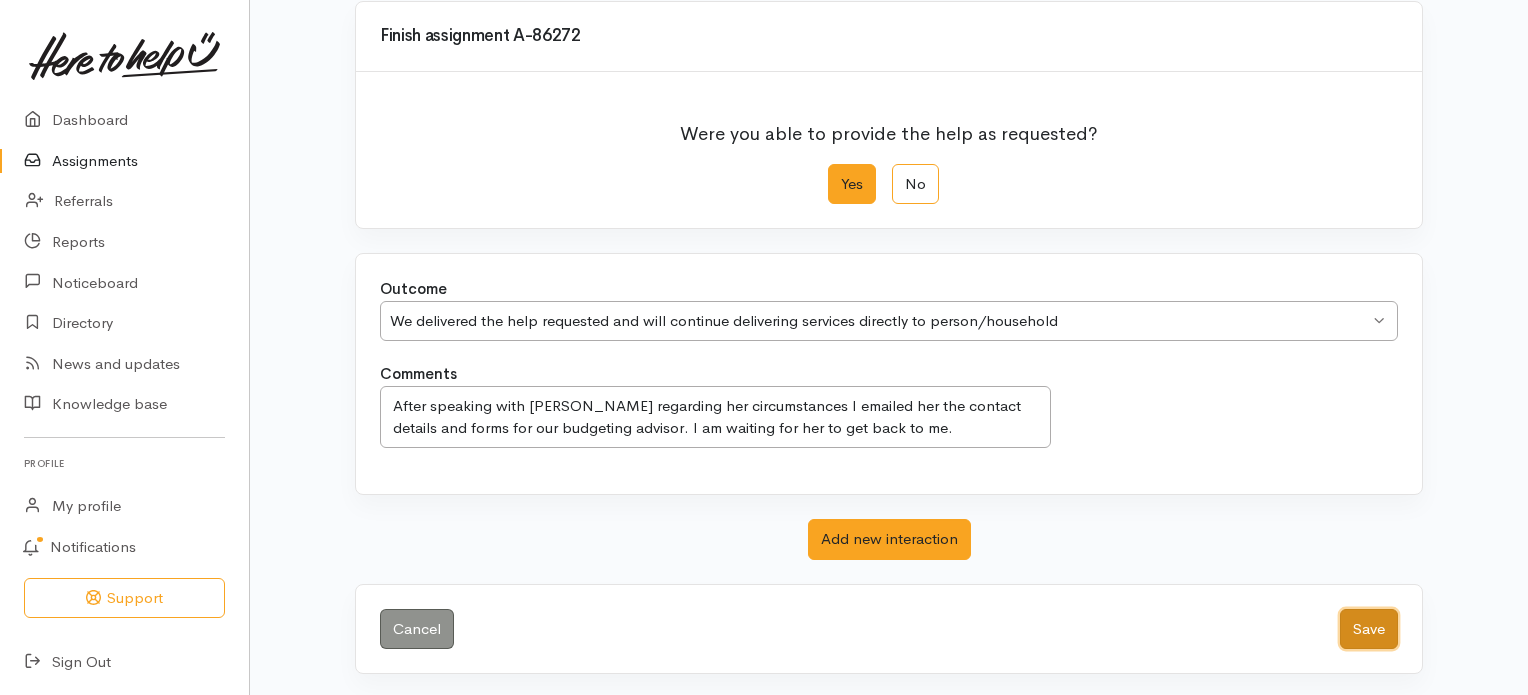click on "Save" at bounding box center (1369, 629) 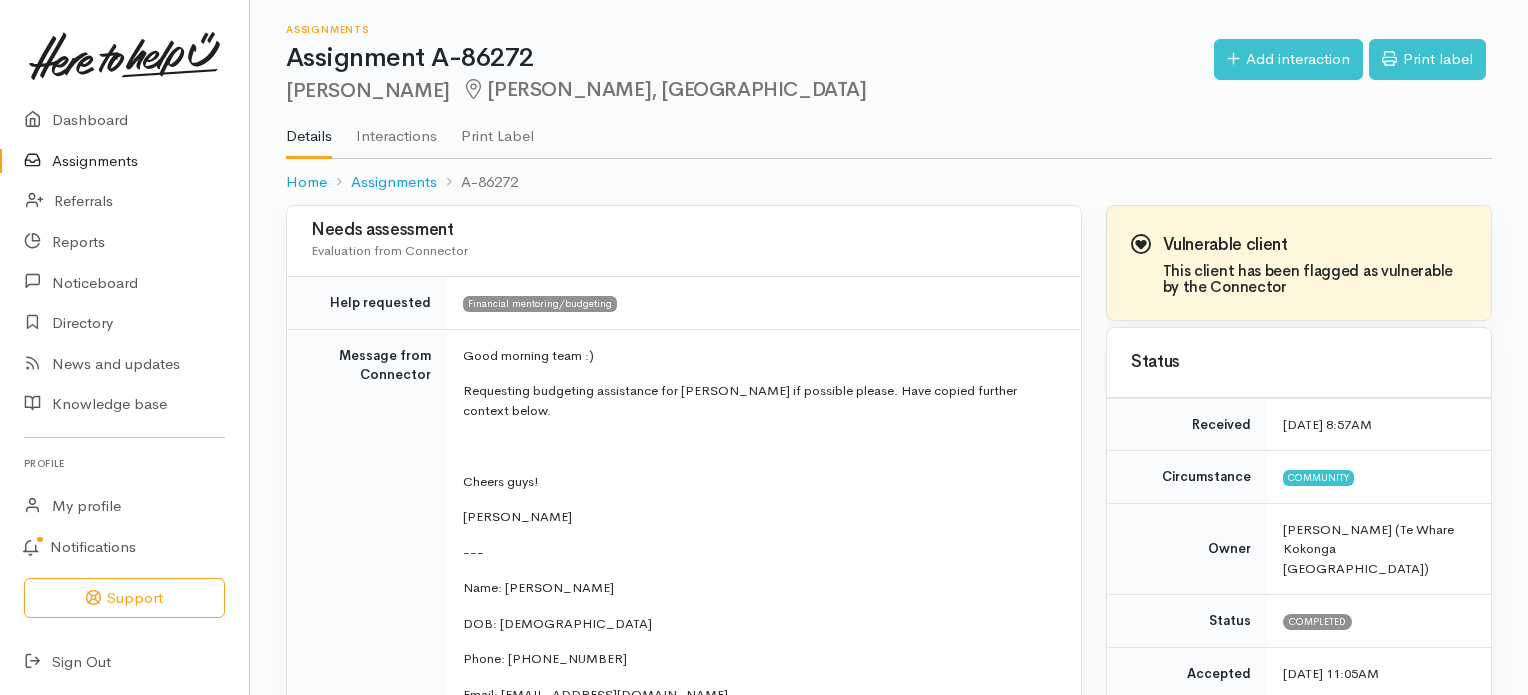 scroll, scrollTop: 0, scrollLeft: 0, axis: both 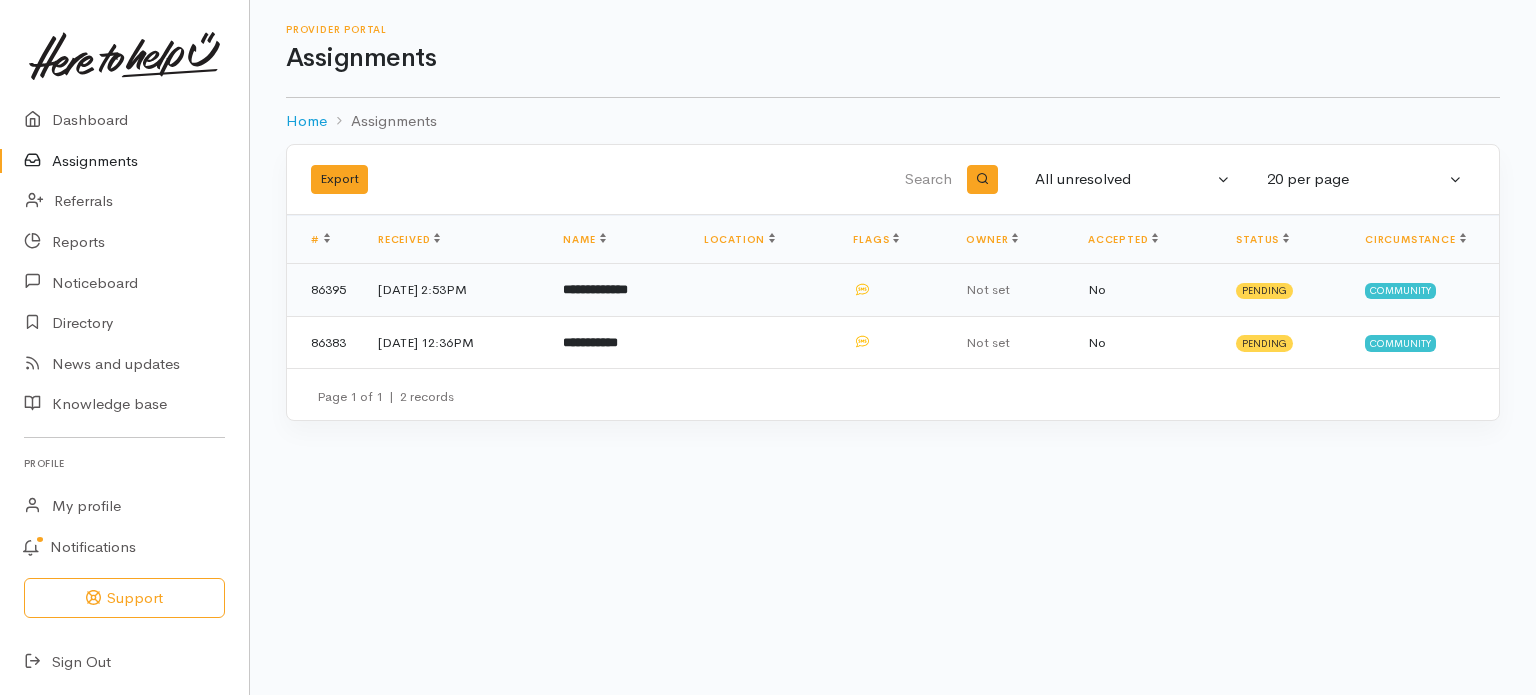 click on "**********" at bounding box center [595, 289] 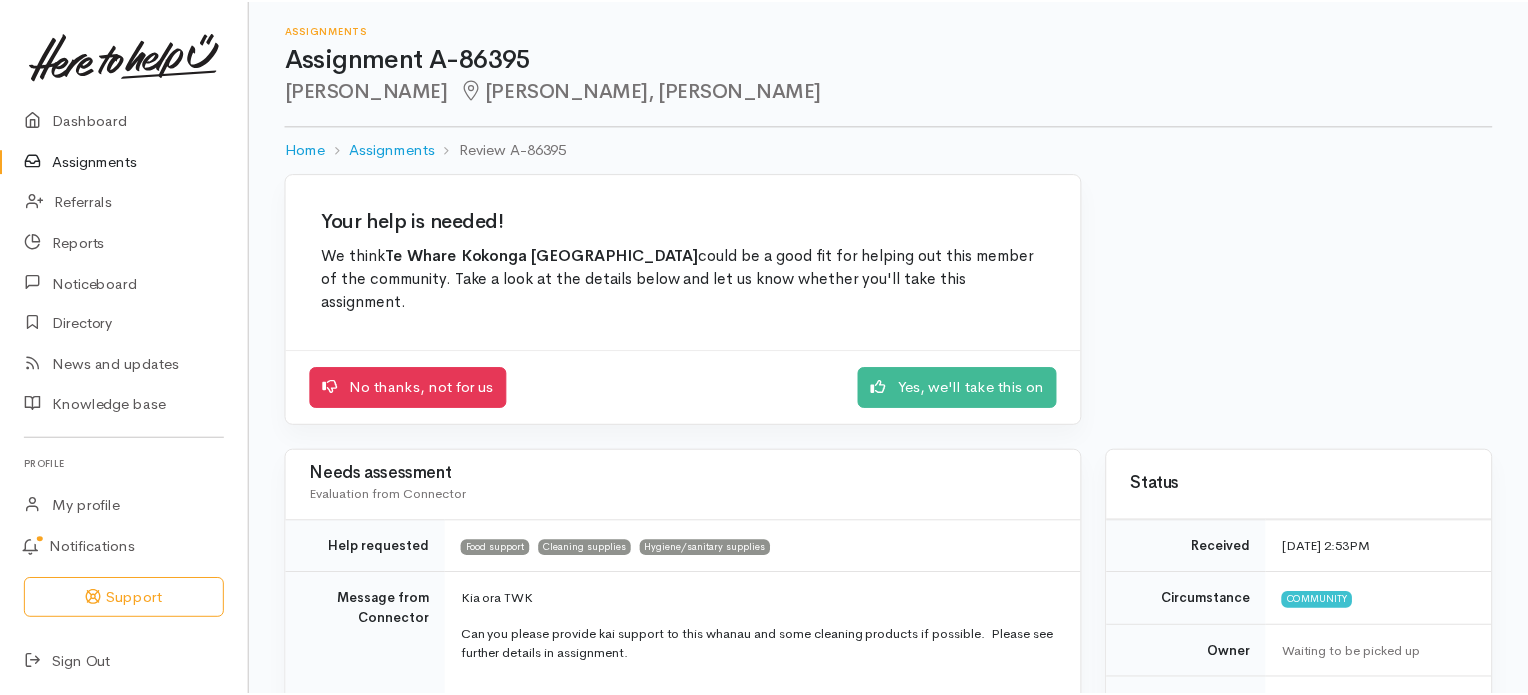 scroll, scrollTop: 0, scrollLeft: 0, axis: both 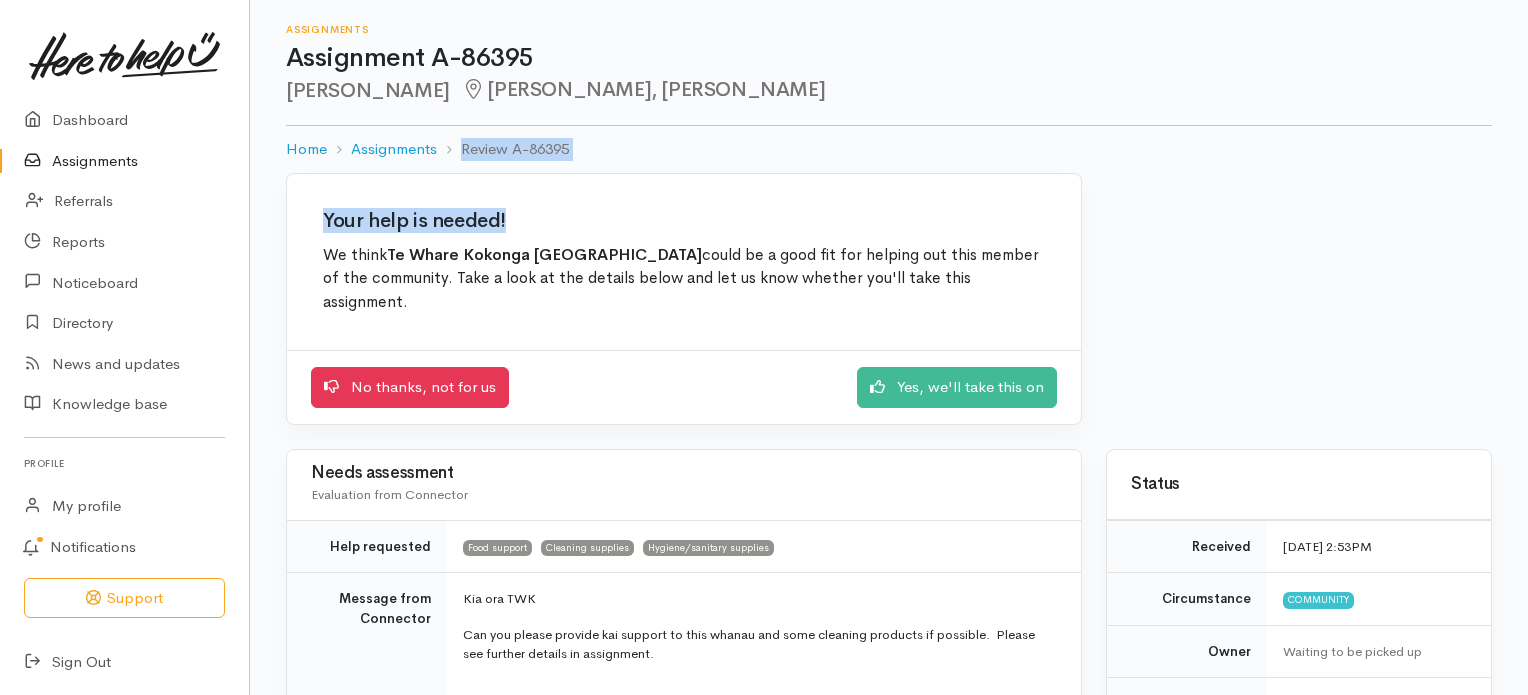 drag, startPoint x: 1527, startPoint y: 132, endPoint x: 1535, endPoint y: 215, distance: 83.38465 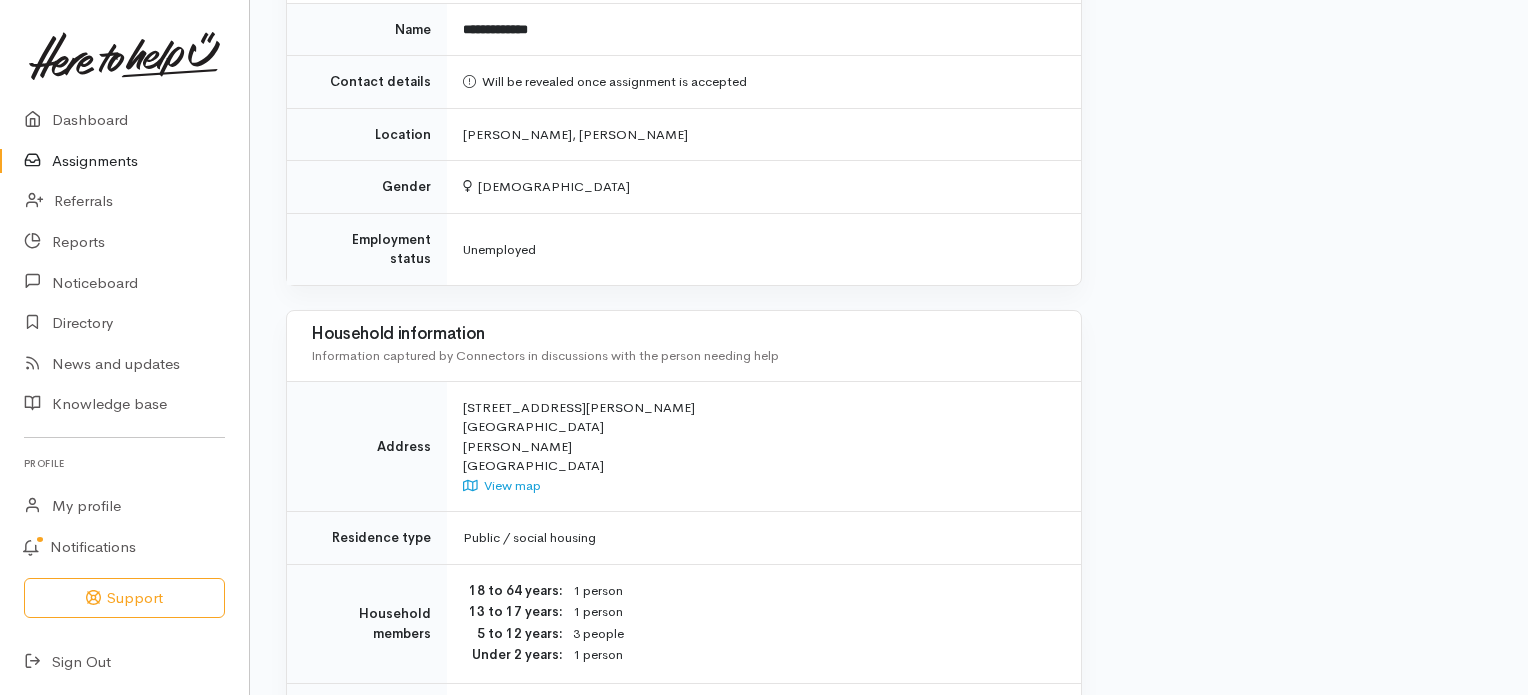 scroll, scrollTop: 1904, scrollLeft: 0, axis: vertical 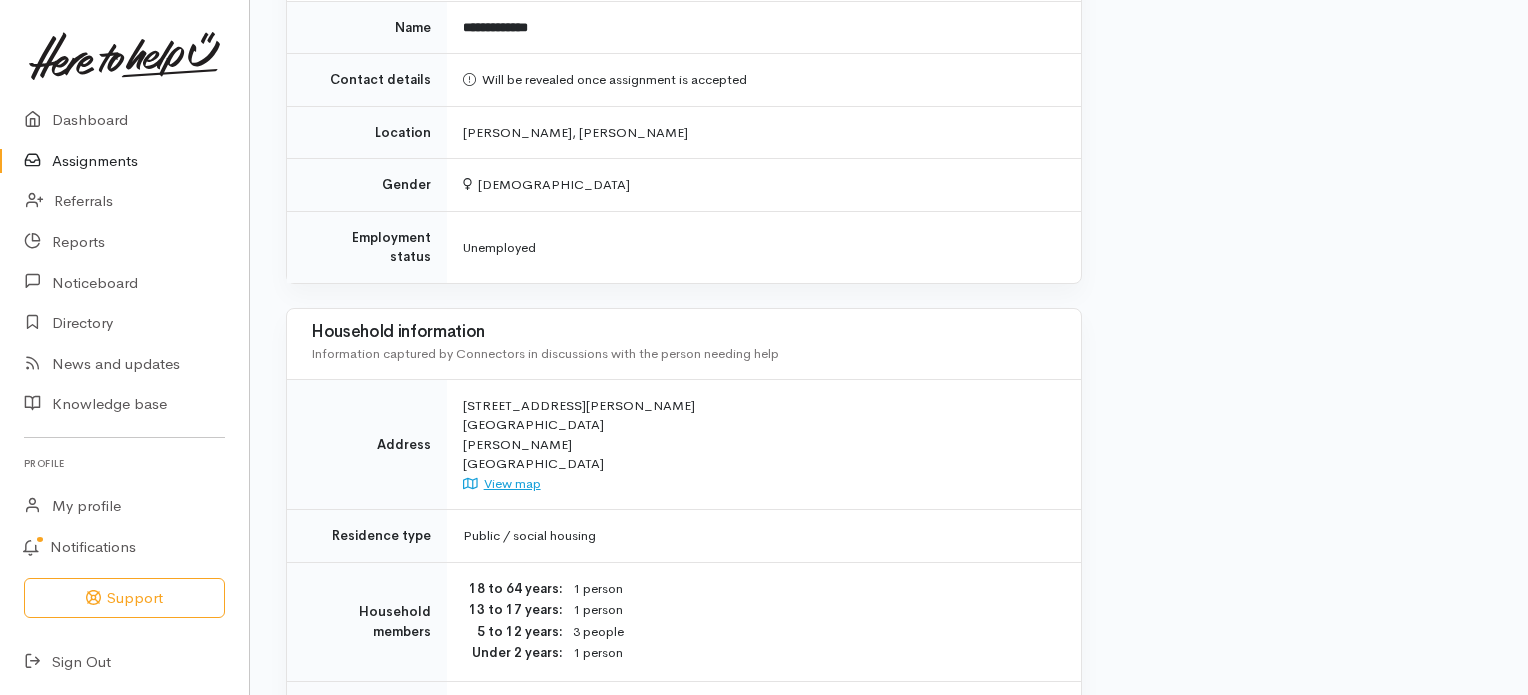 click on "View map" at bounding box center [502, 483] 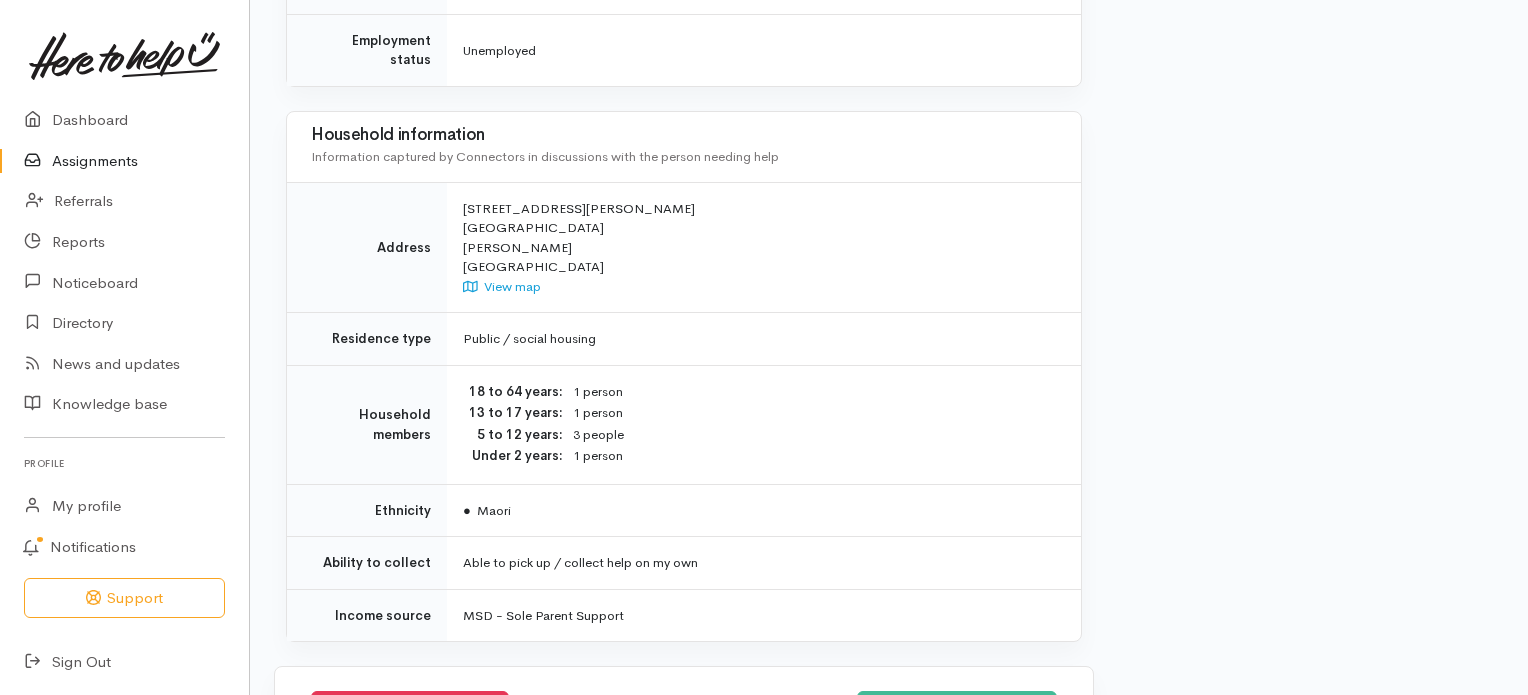 scroll, scrollTop: 0, scrollLeft: 0, axis: both 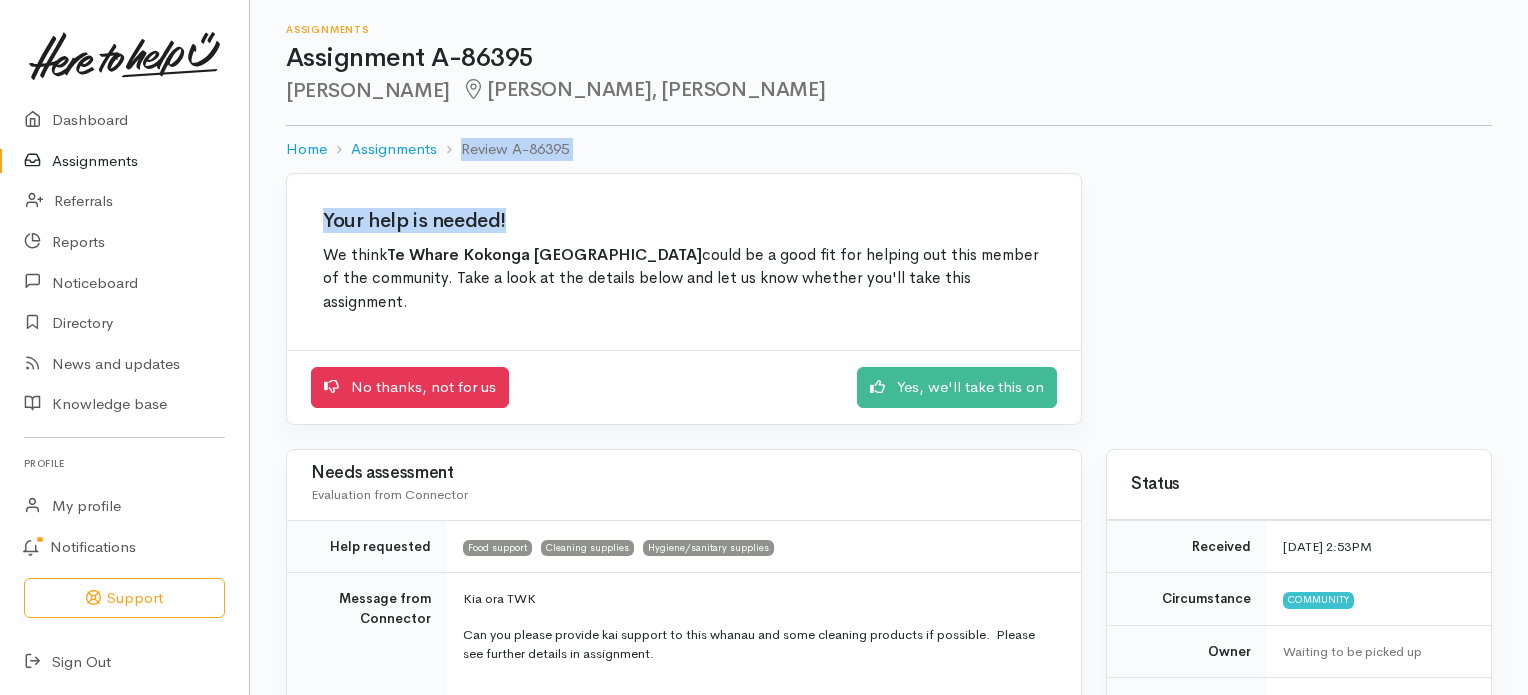 click on "Assignments" at bounding box center [124, 161] 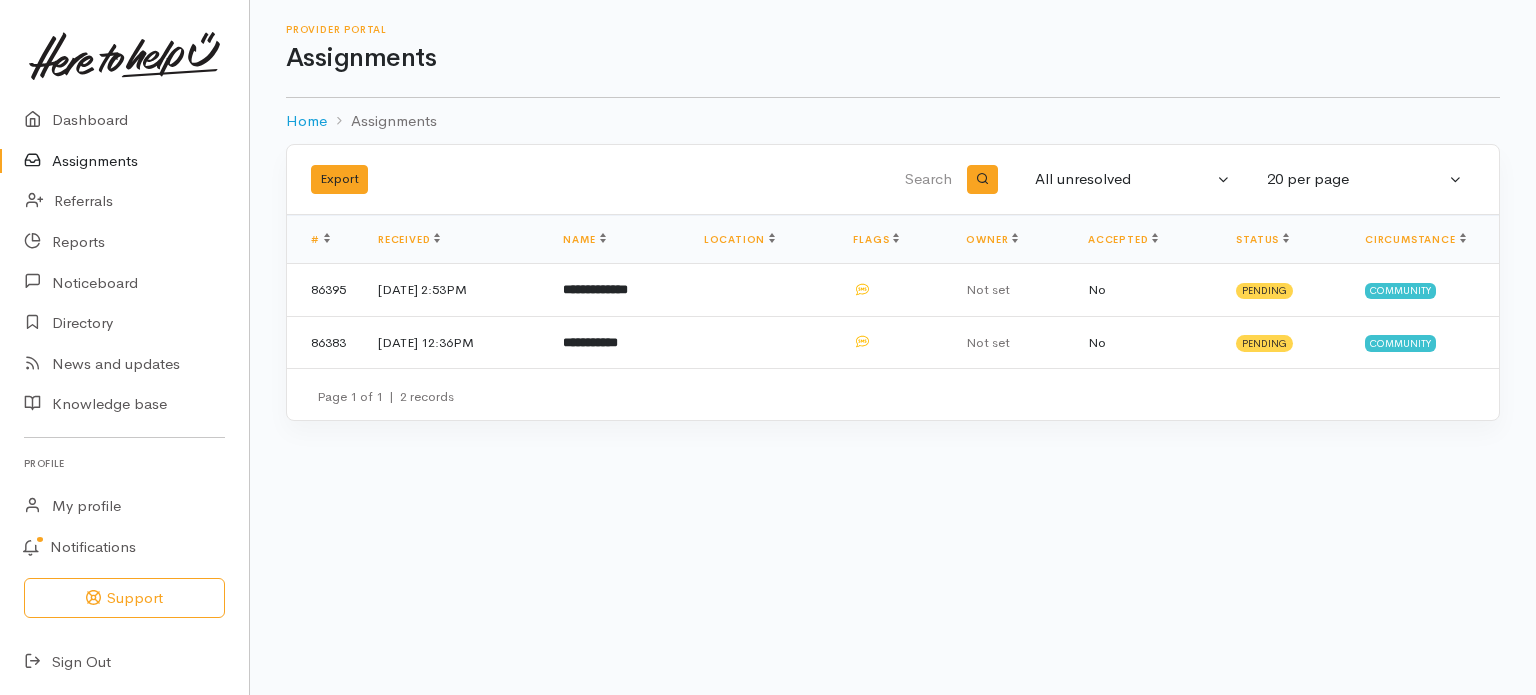 scroll, scrollTop: 0, scrollLeft: 0, axis: both 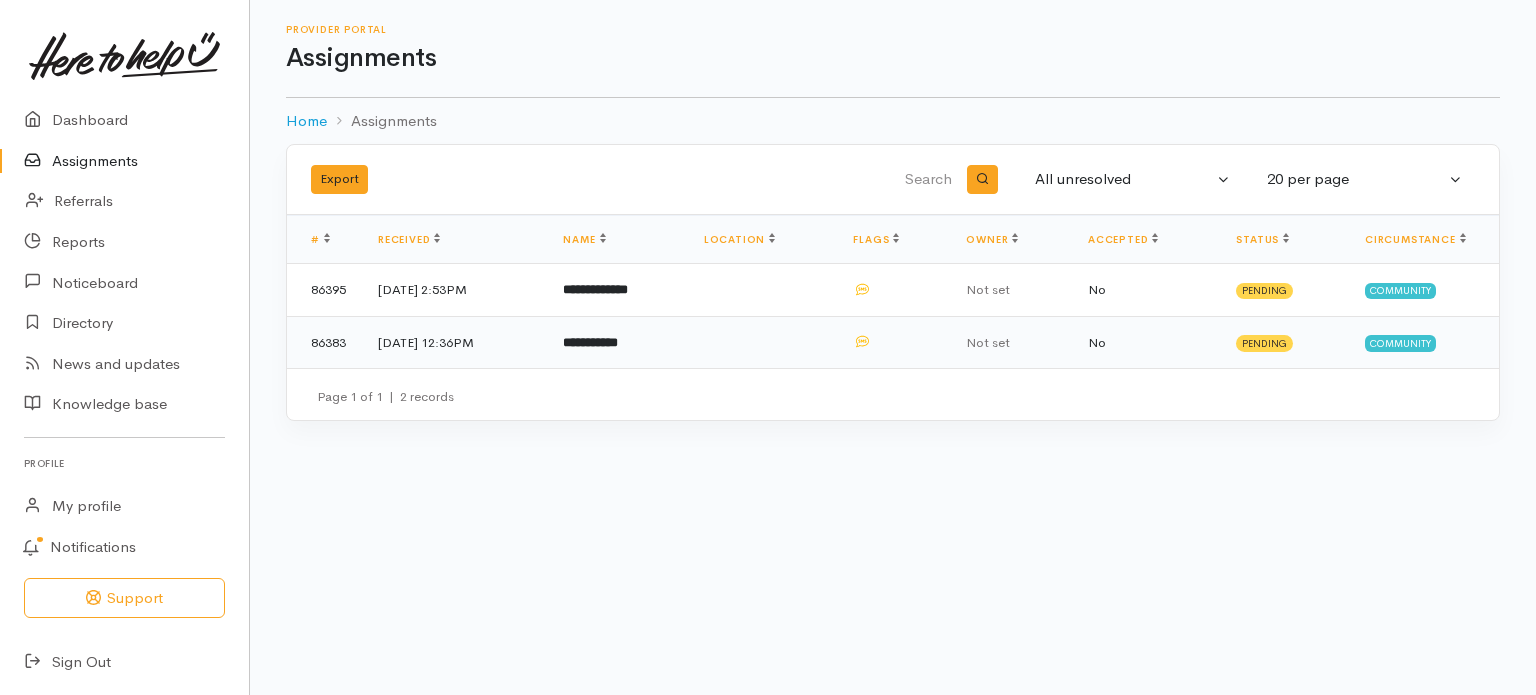 click on "**********" at bounding box center [590, 342] 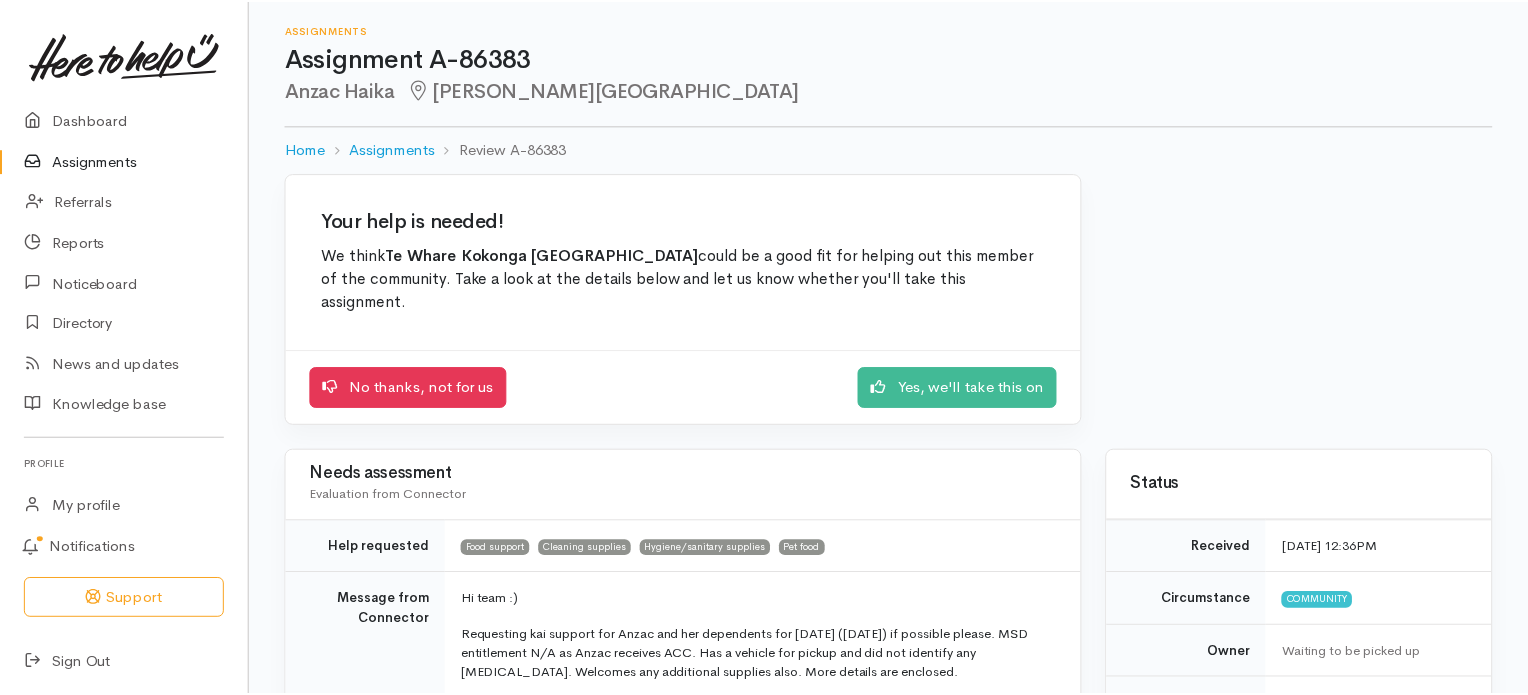 scroll, scrollTop: 0, scrollLeft: 0, axis: both 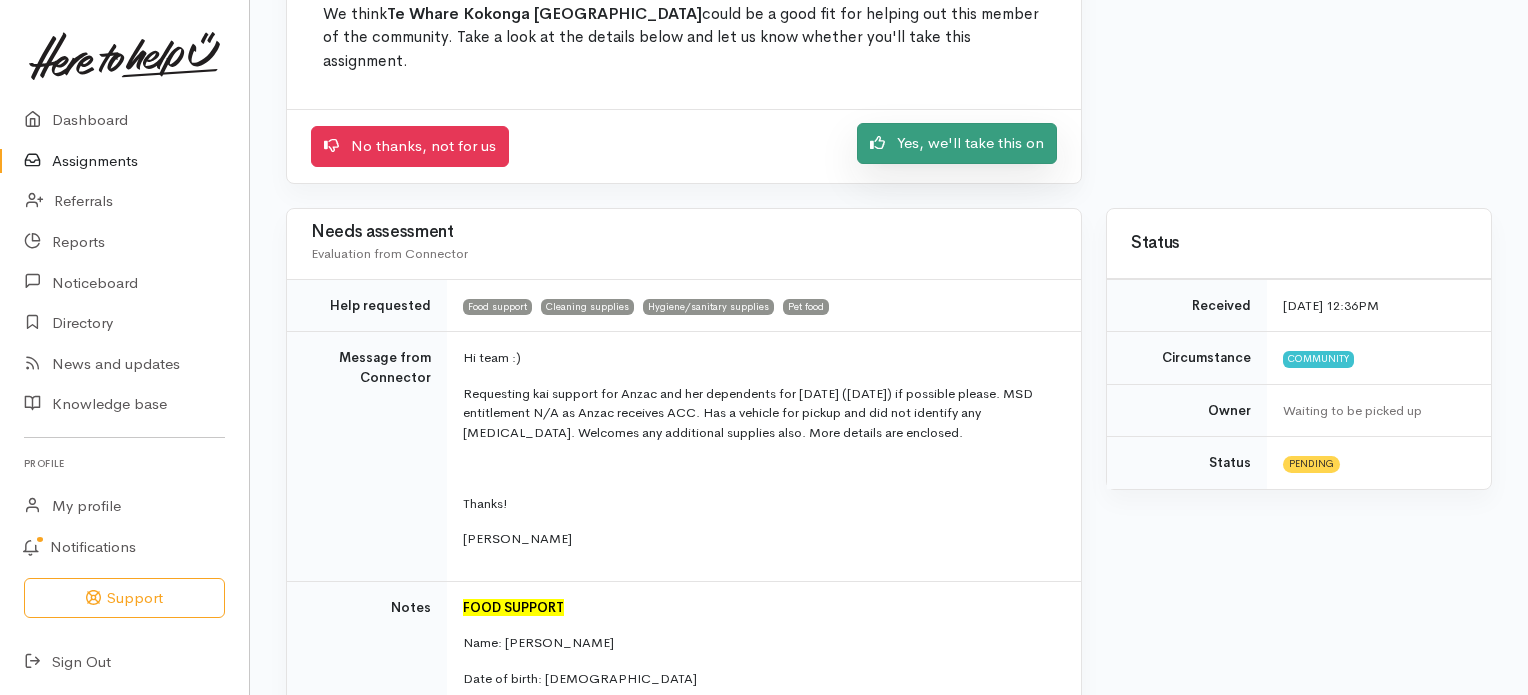 click on "Yes, we'll take this on" at bounding box center [957, 143] 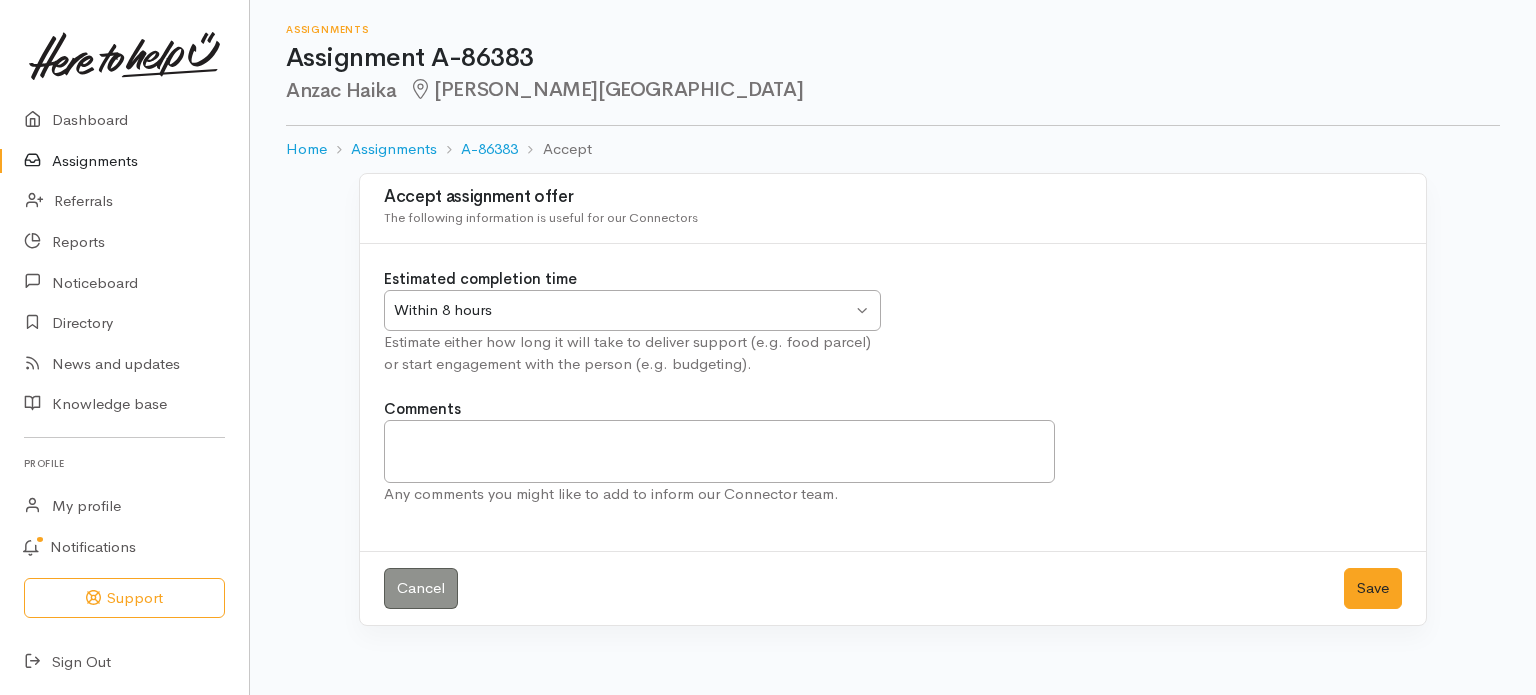 scroll, scrollTop: 0, scrollLeft: 0, axis: both 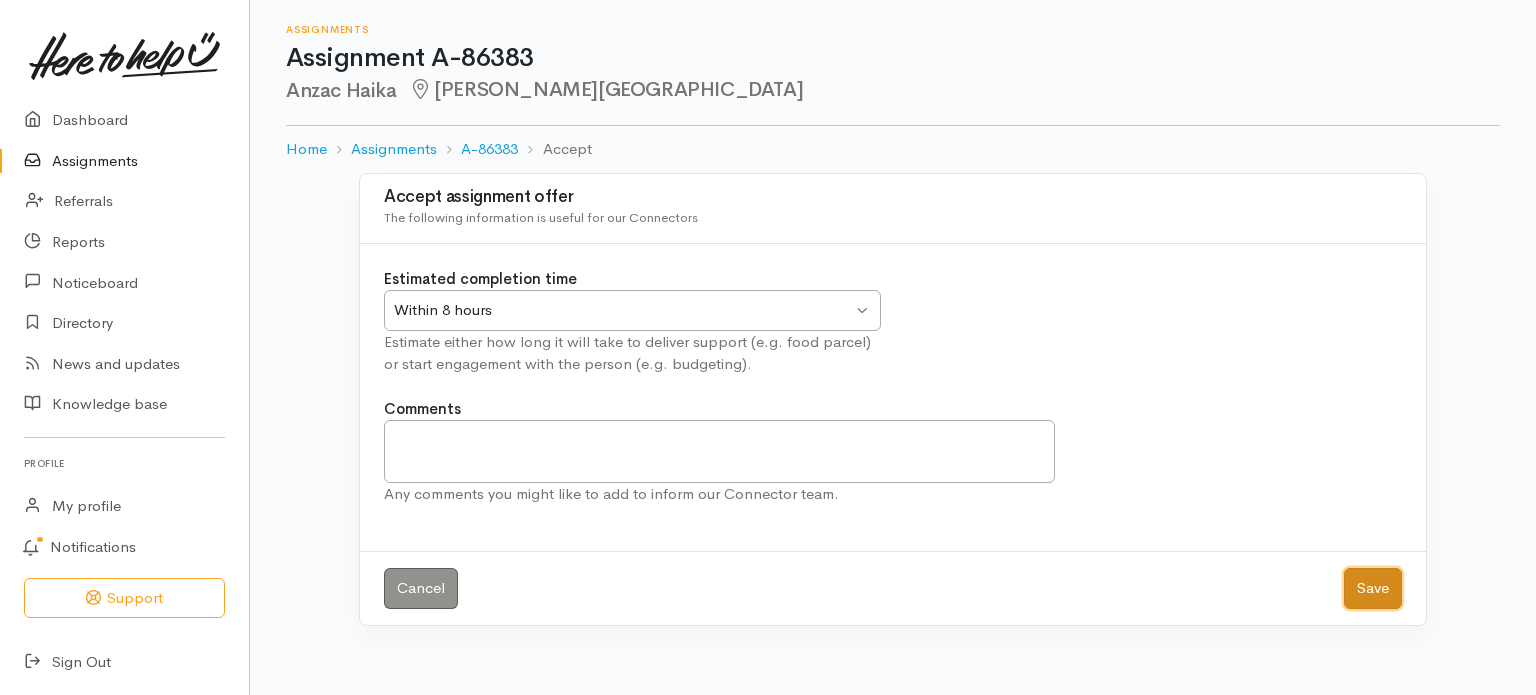 click on "Save" at bounding box center (1373, 588) 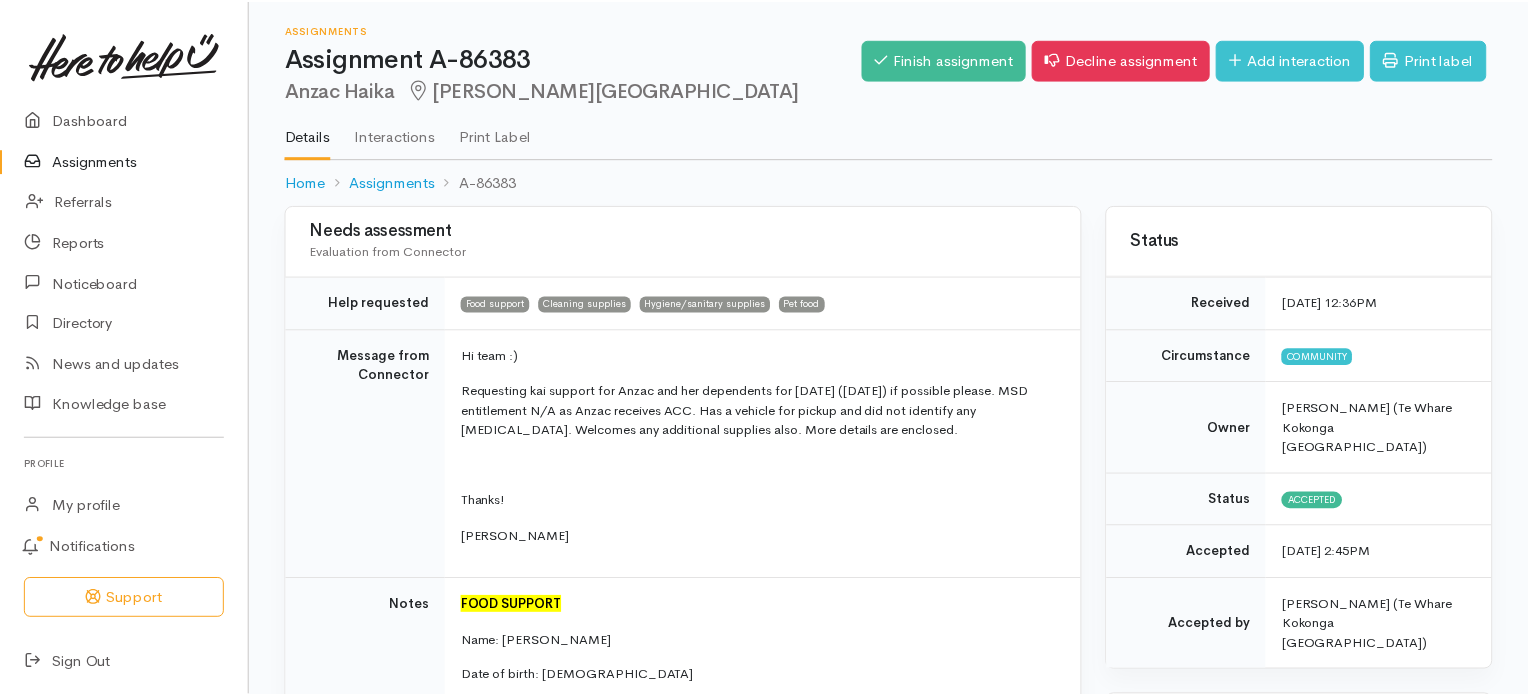 scroll, scrollTop: 0, scrollLeft: 0, axis: both 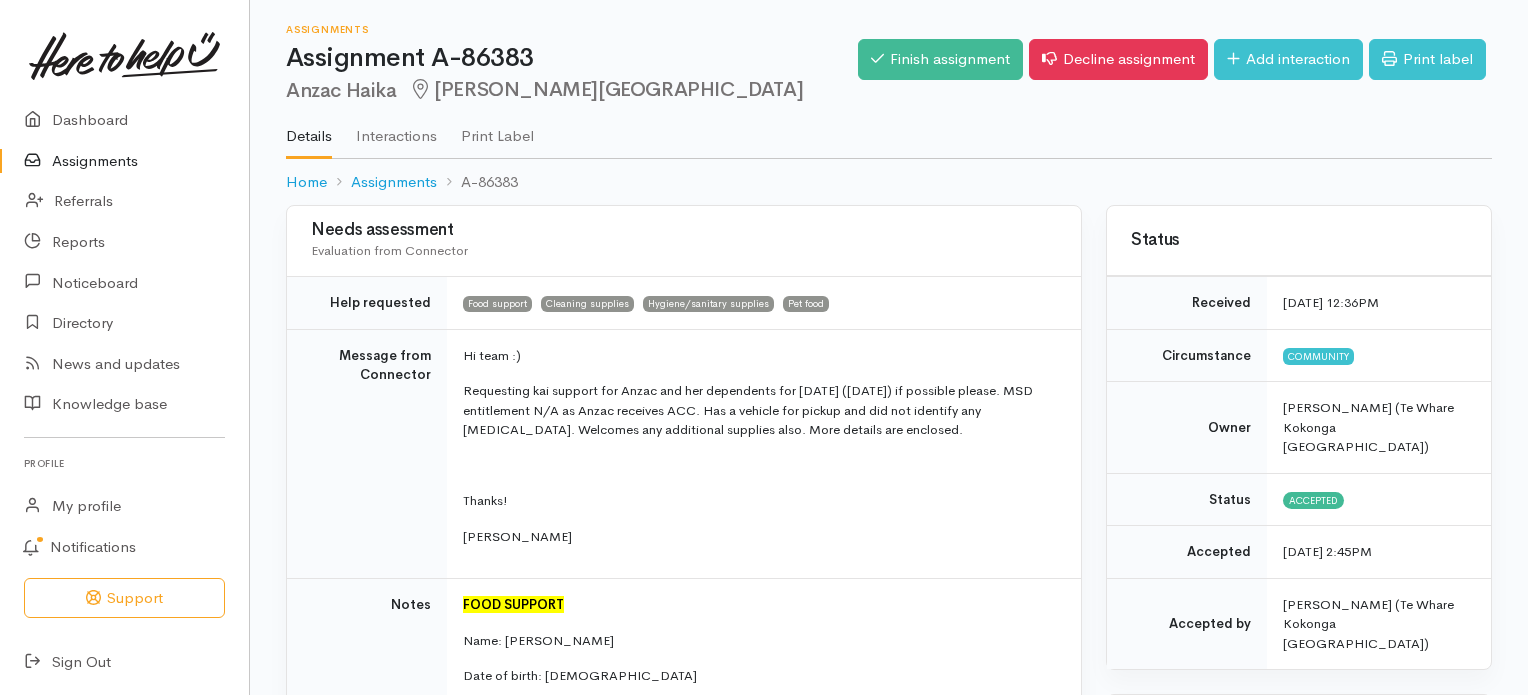 click on "Assignments" at bounding box center [124, 161] 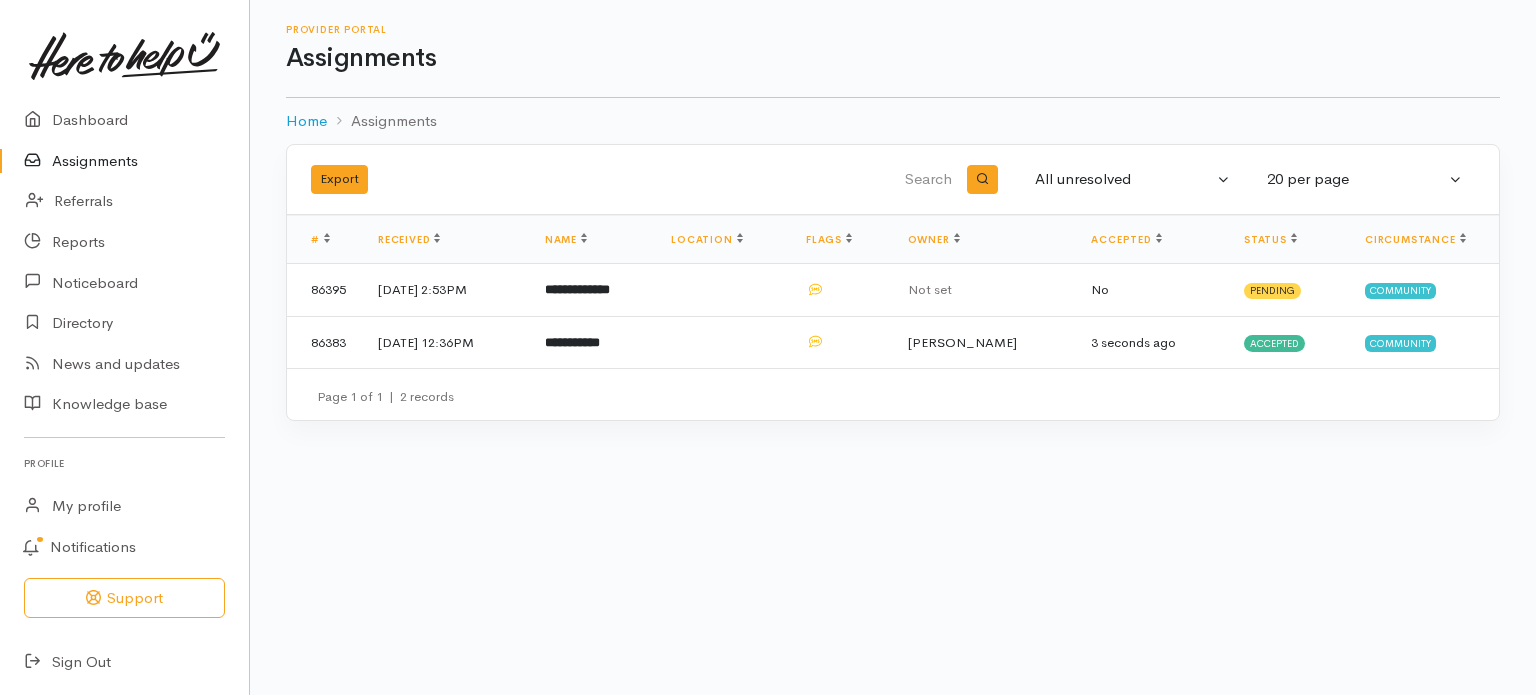 scroll, scrollTop: 0, scrollLeft: 0, axis: both 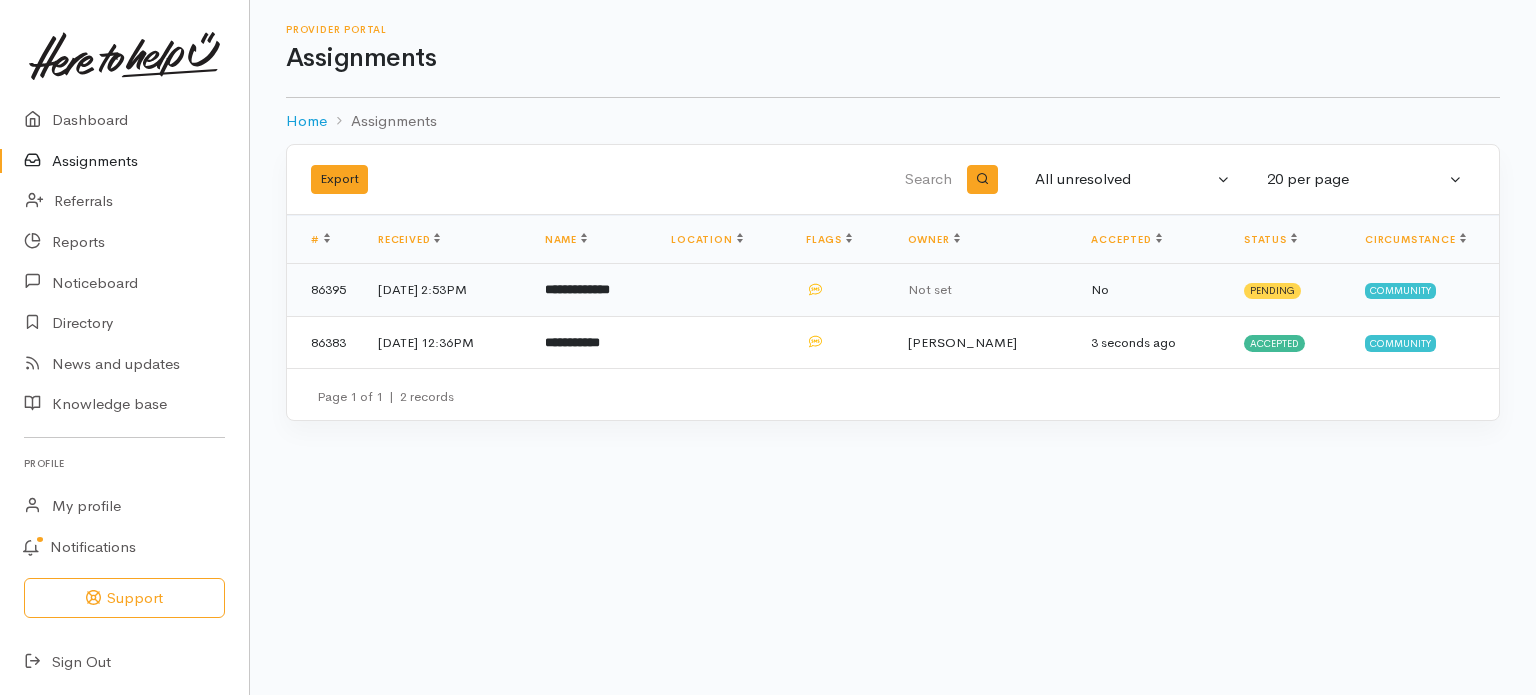click on "**********" at bounding box center (577, 289) 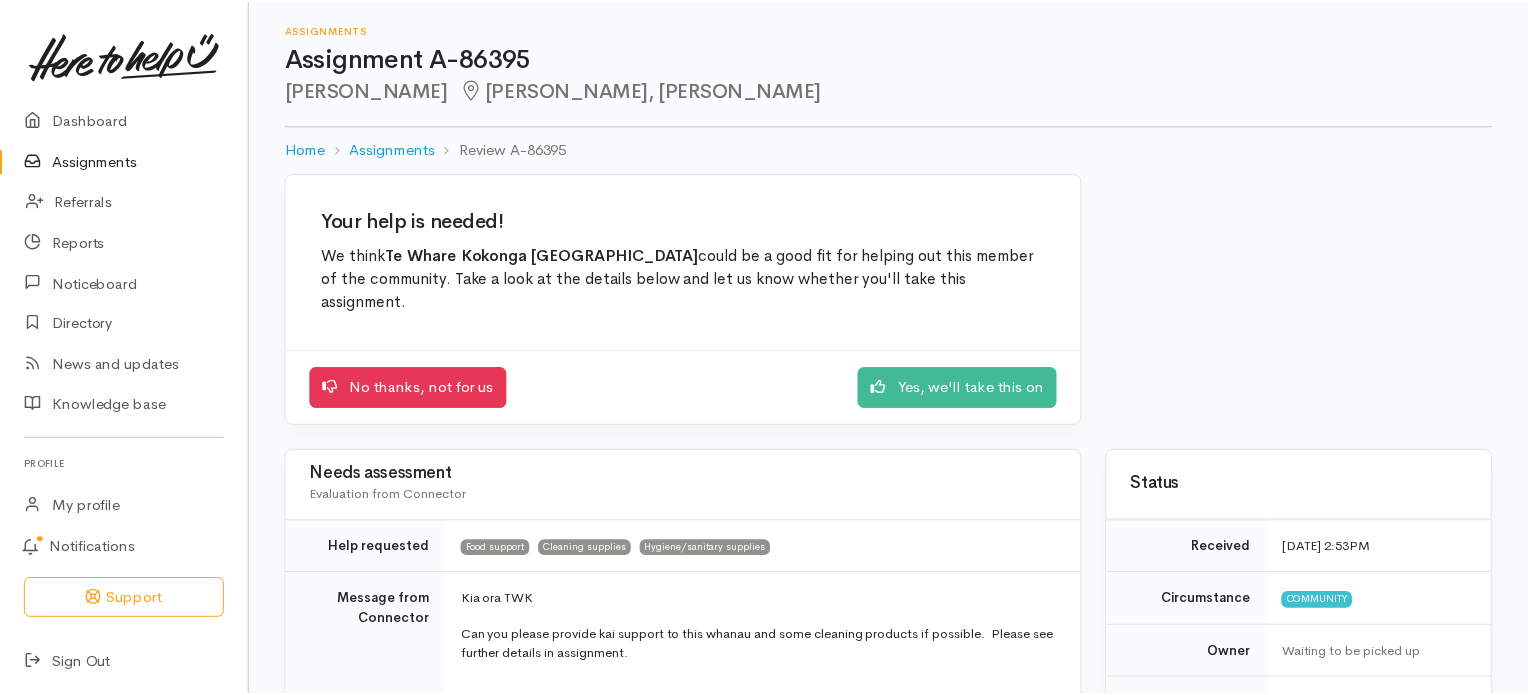 scroll, scrollTop: 0, scrollLeft: 0, axis: both 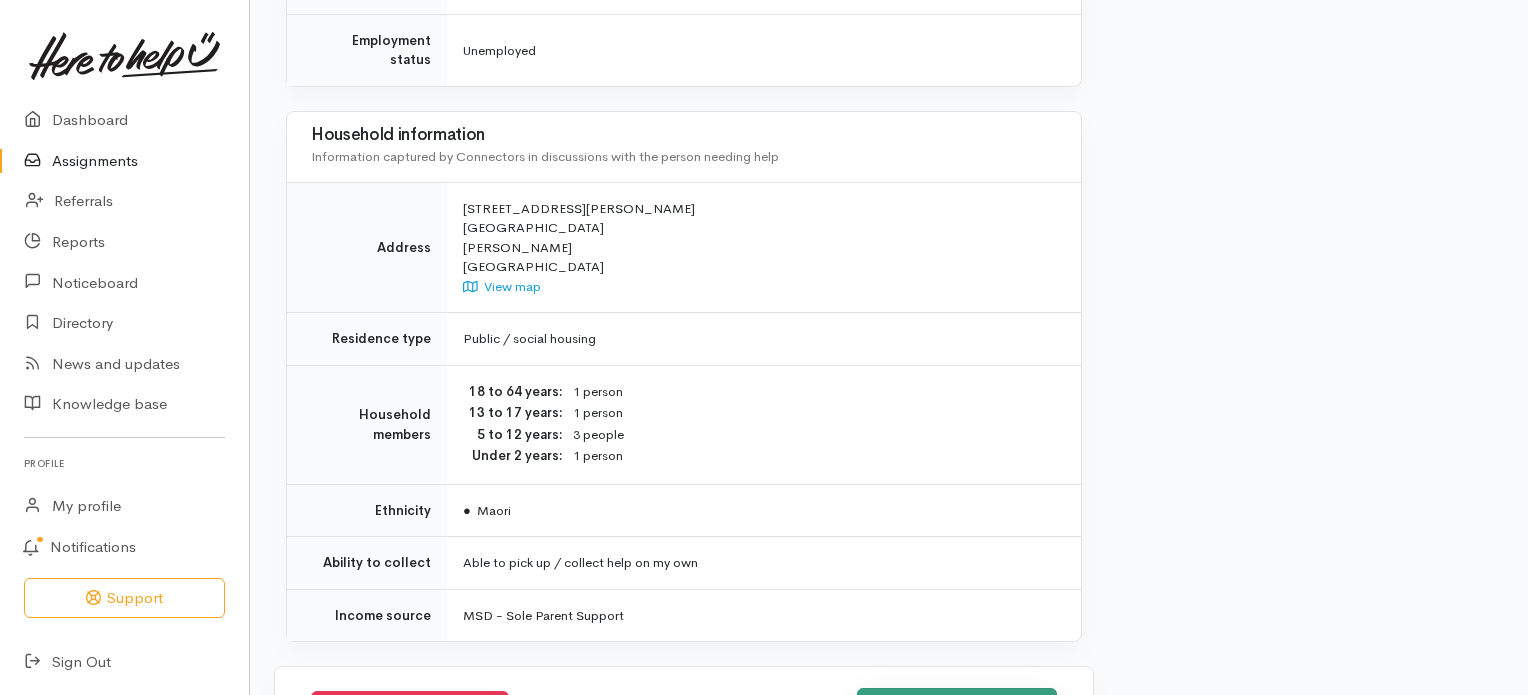 click on "Yes, we'll take this on" at bounding box center [957, 708] 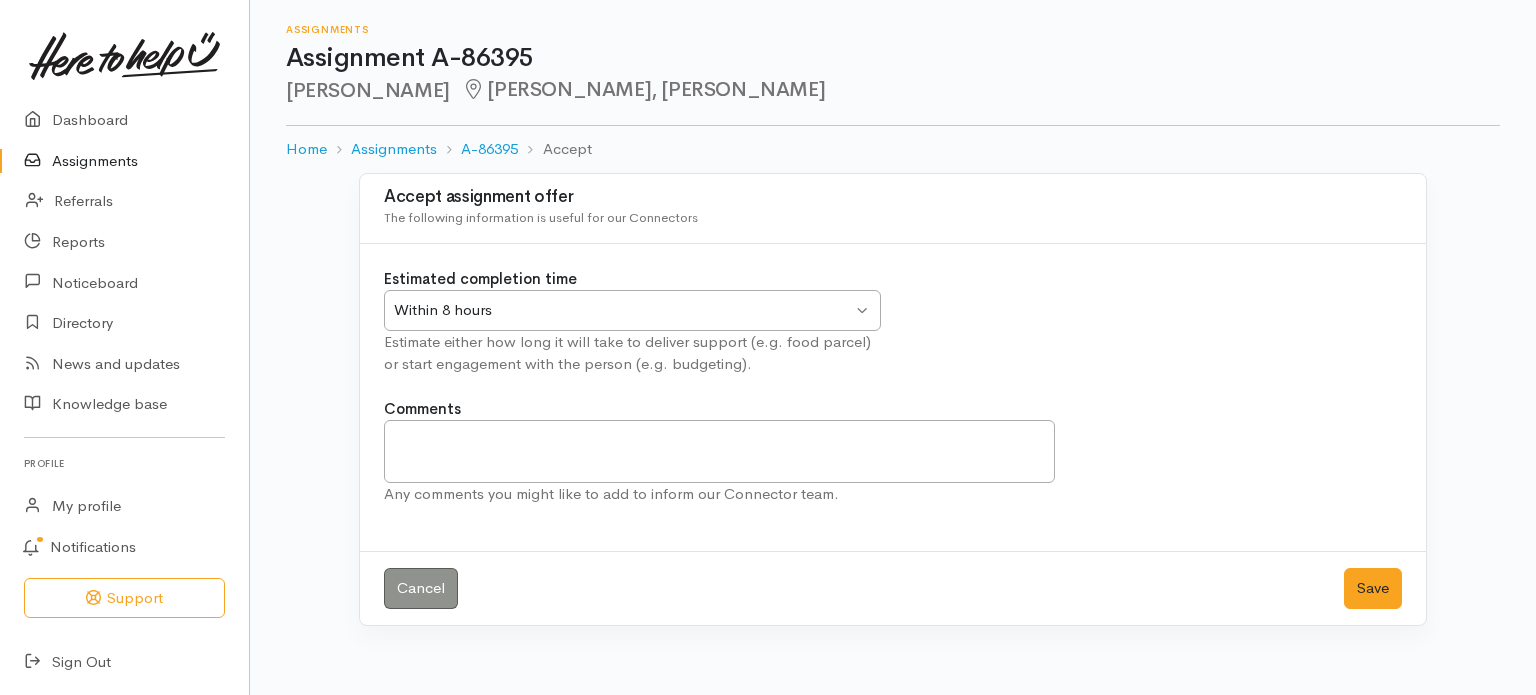 scroll, scrollTop: 0, scrollLeft: 0, axis: both 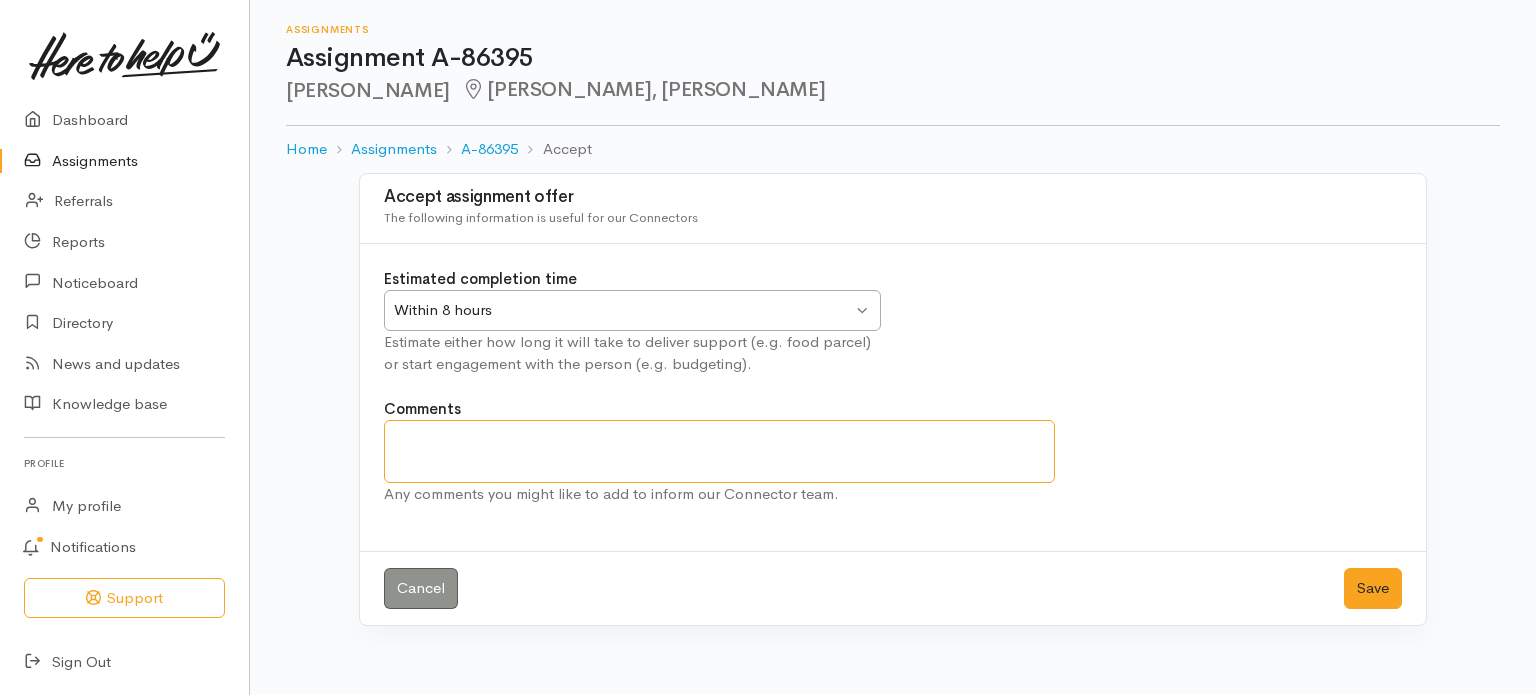 click on "Comments" at bounding box center [719, 451] 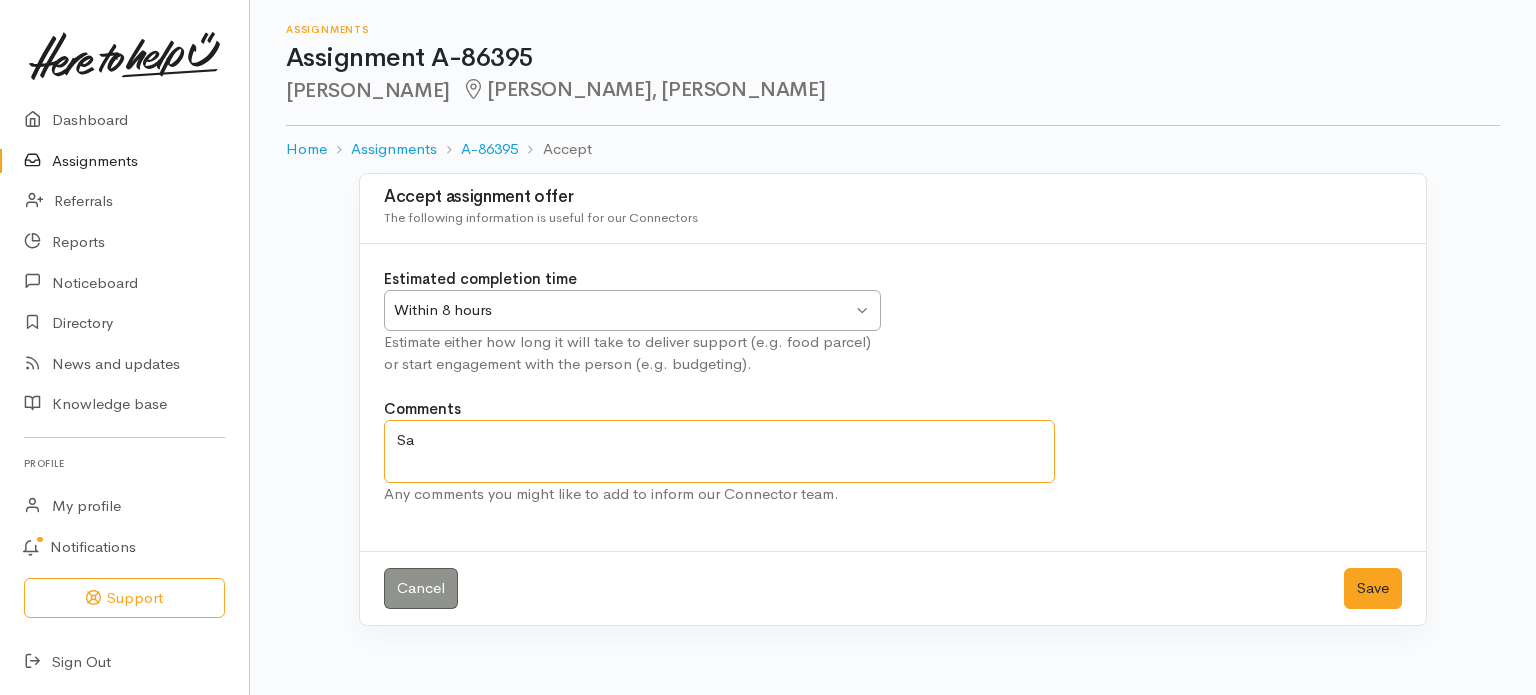 type on "S" 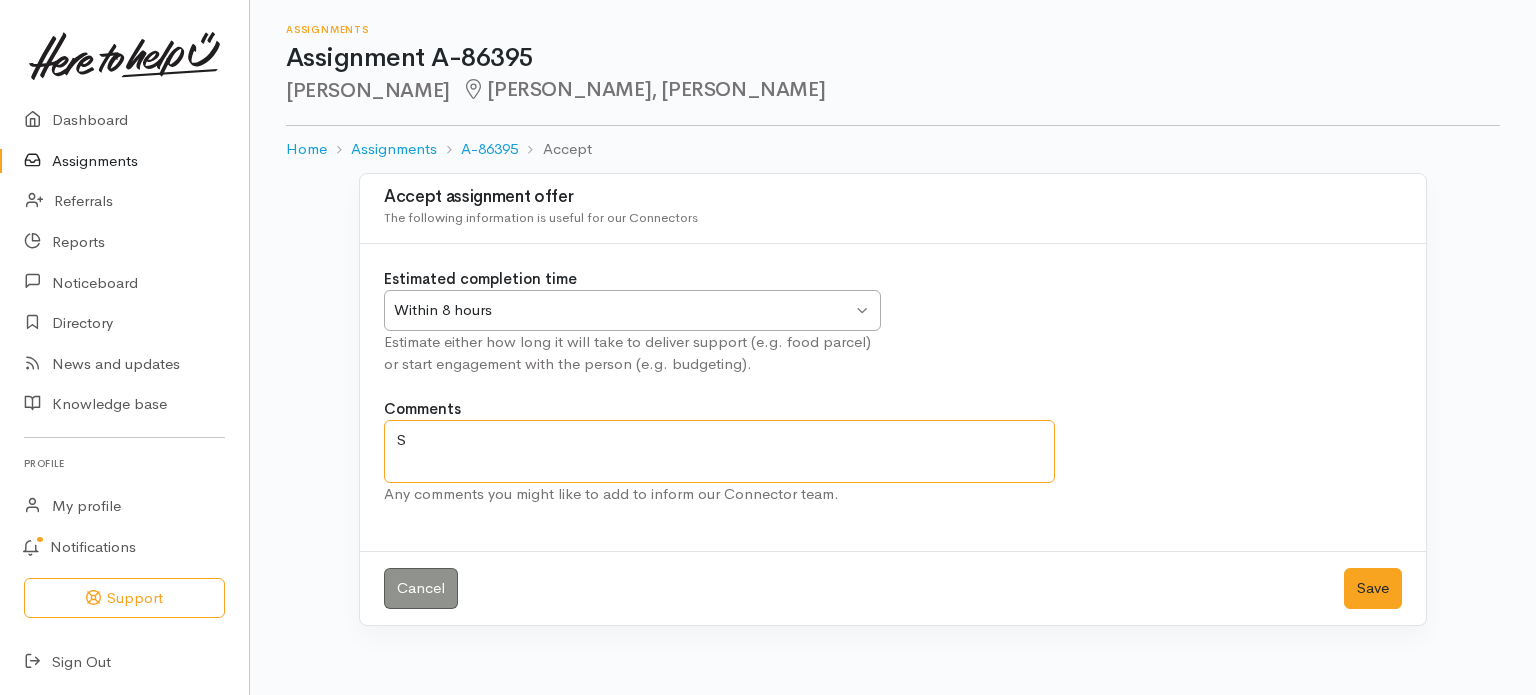 type 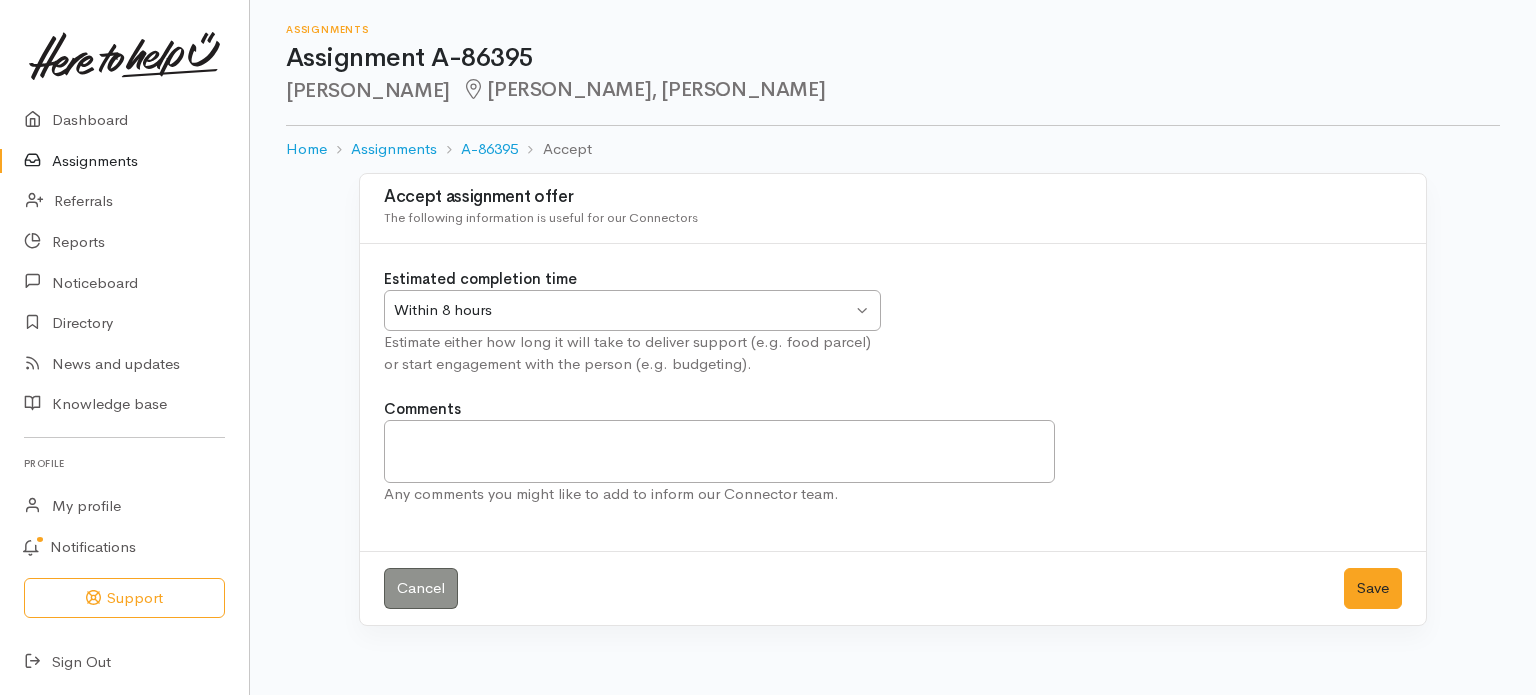 click on "Assignments" at bounding box center (124, 161) 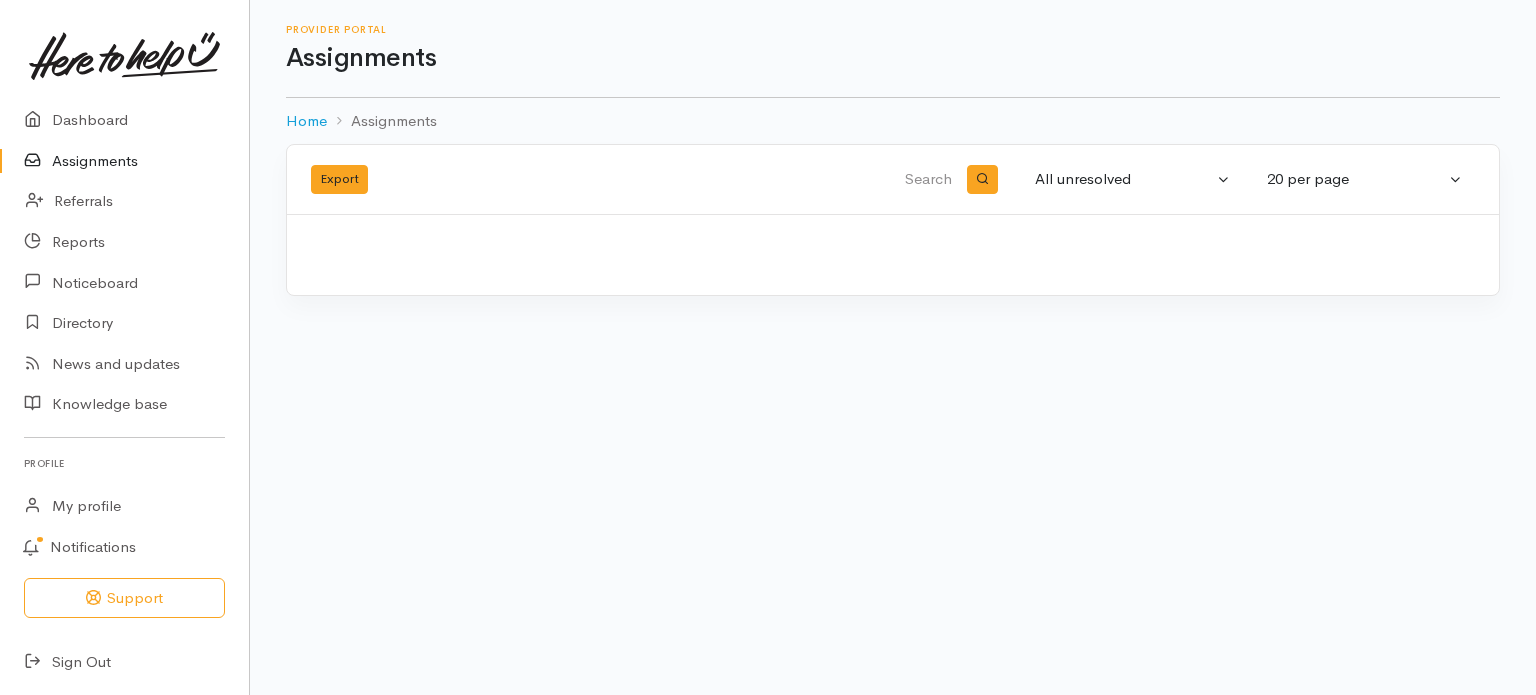 scroll, scrollTop: 0, scrollLeft: 0, axis: both 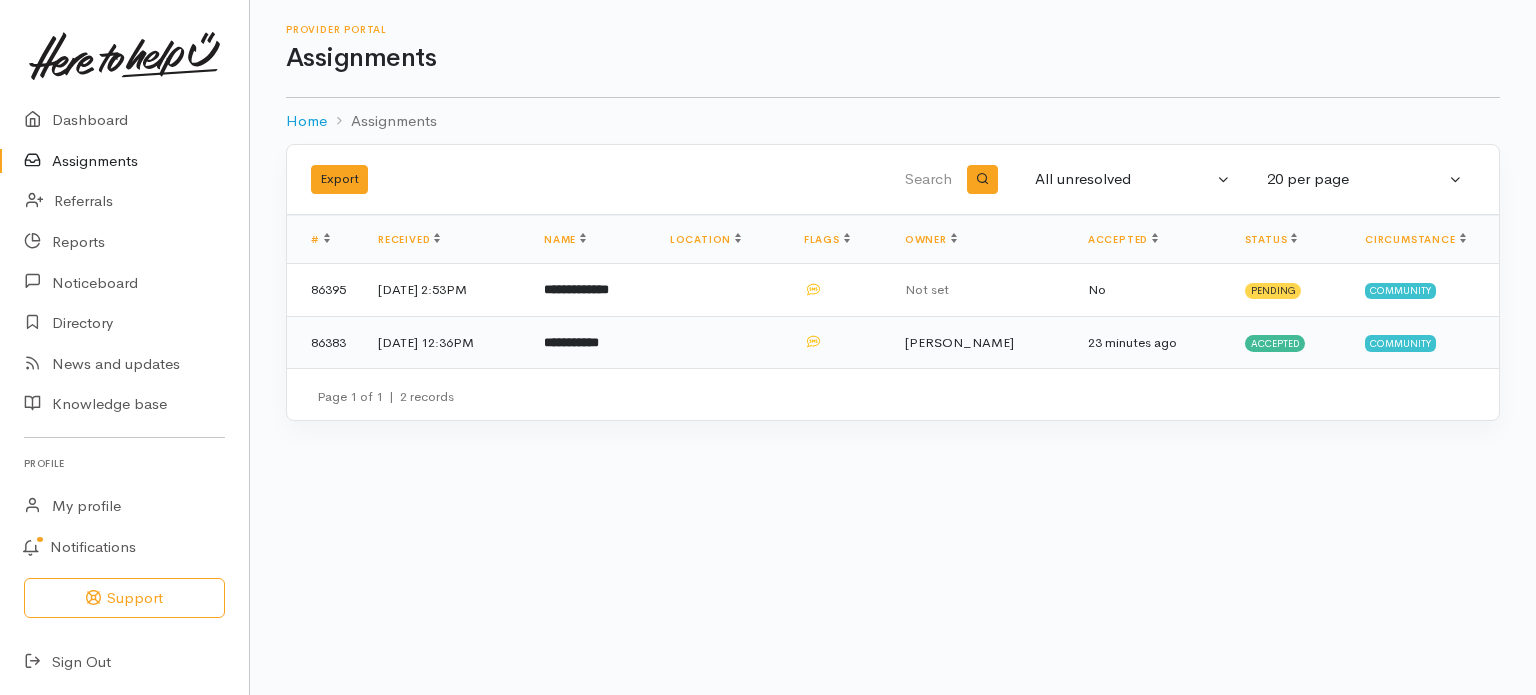 click on "**********" at bounding box center (571, 342) 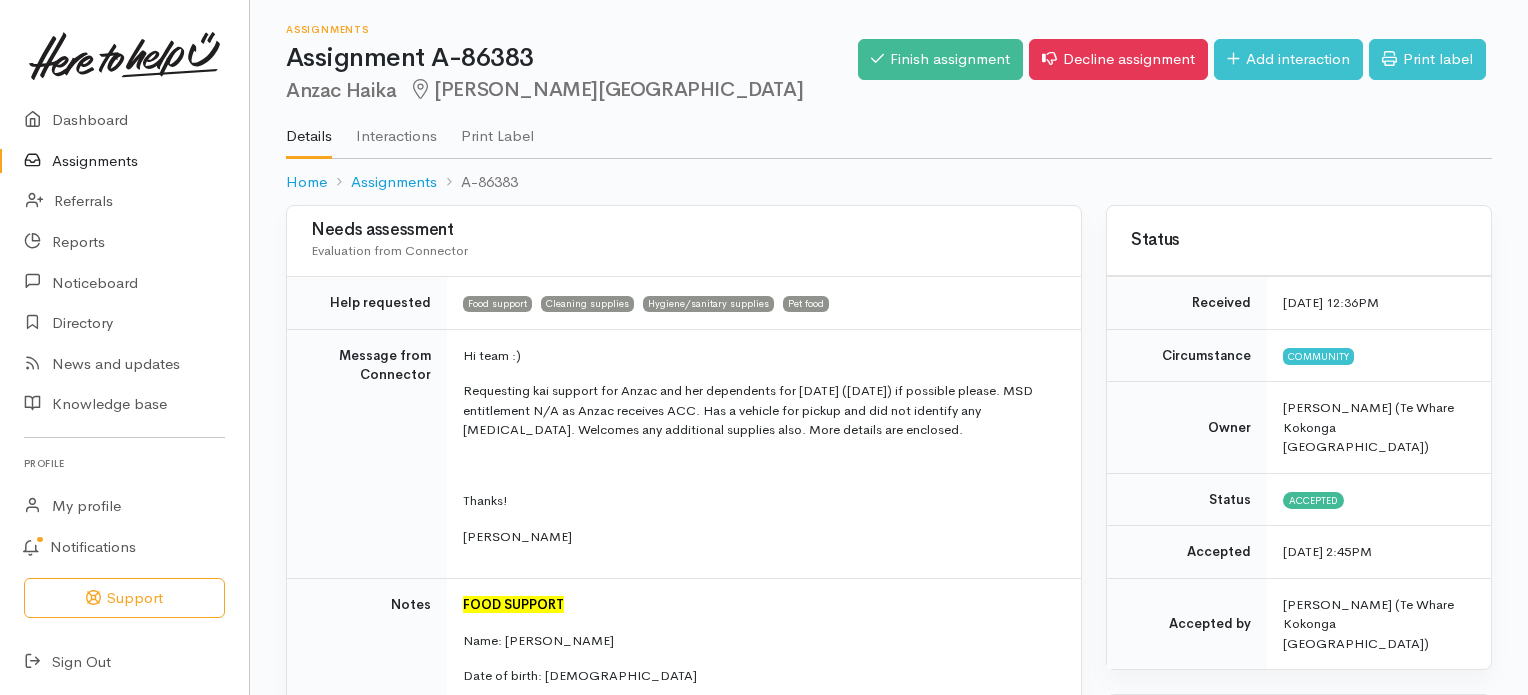 scroll, scrollTop: 0, scrollLeft: 0, axis: both 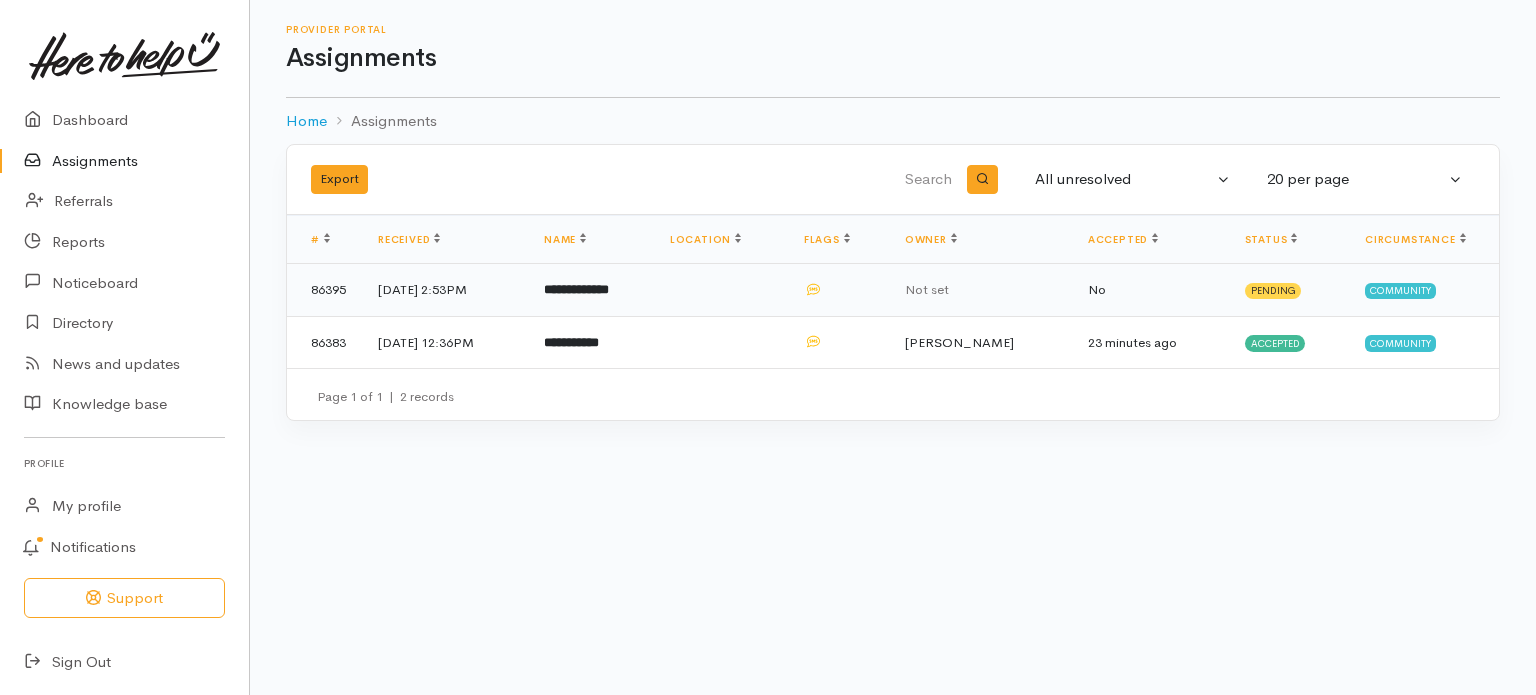 click on "**********" at bounding box center (576, 289) 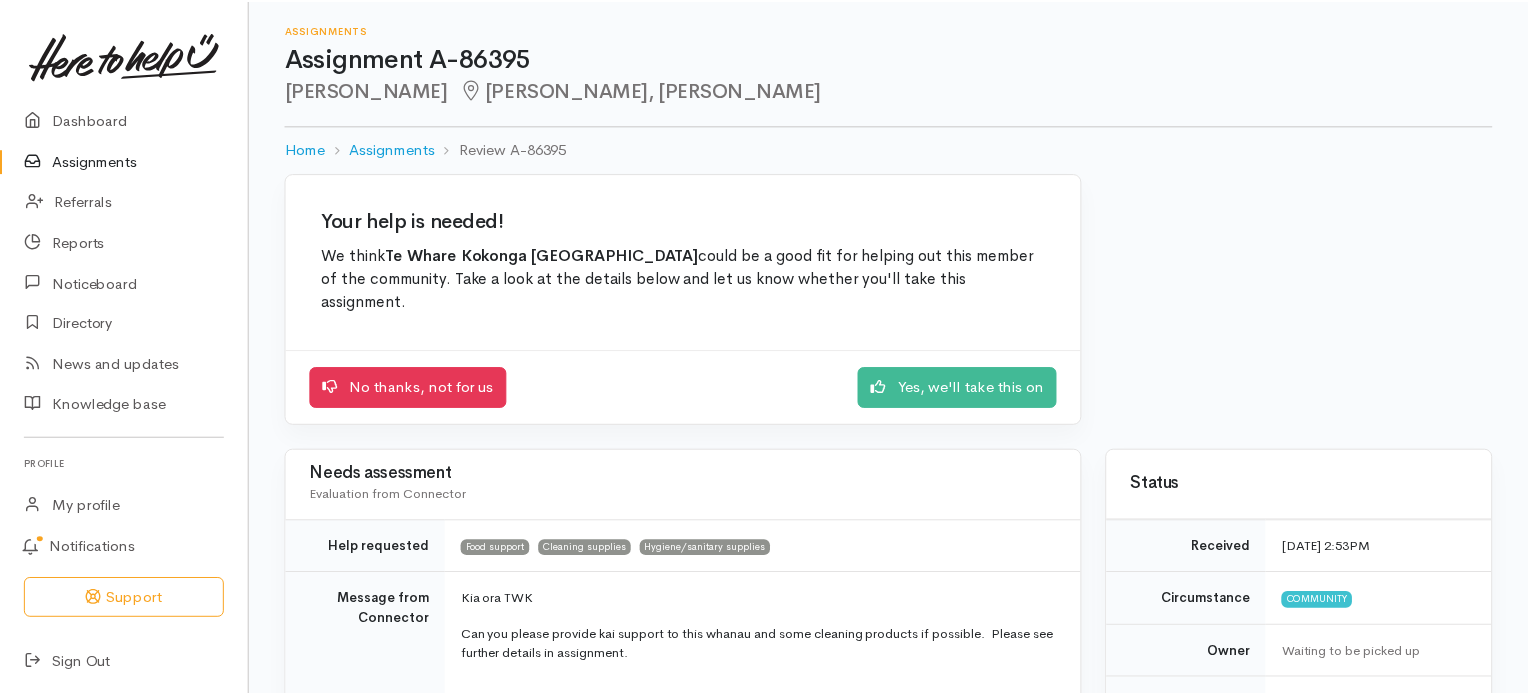scroll, scrollTop: 0, scrollLeft: 0, axis: both 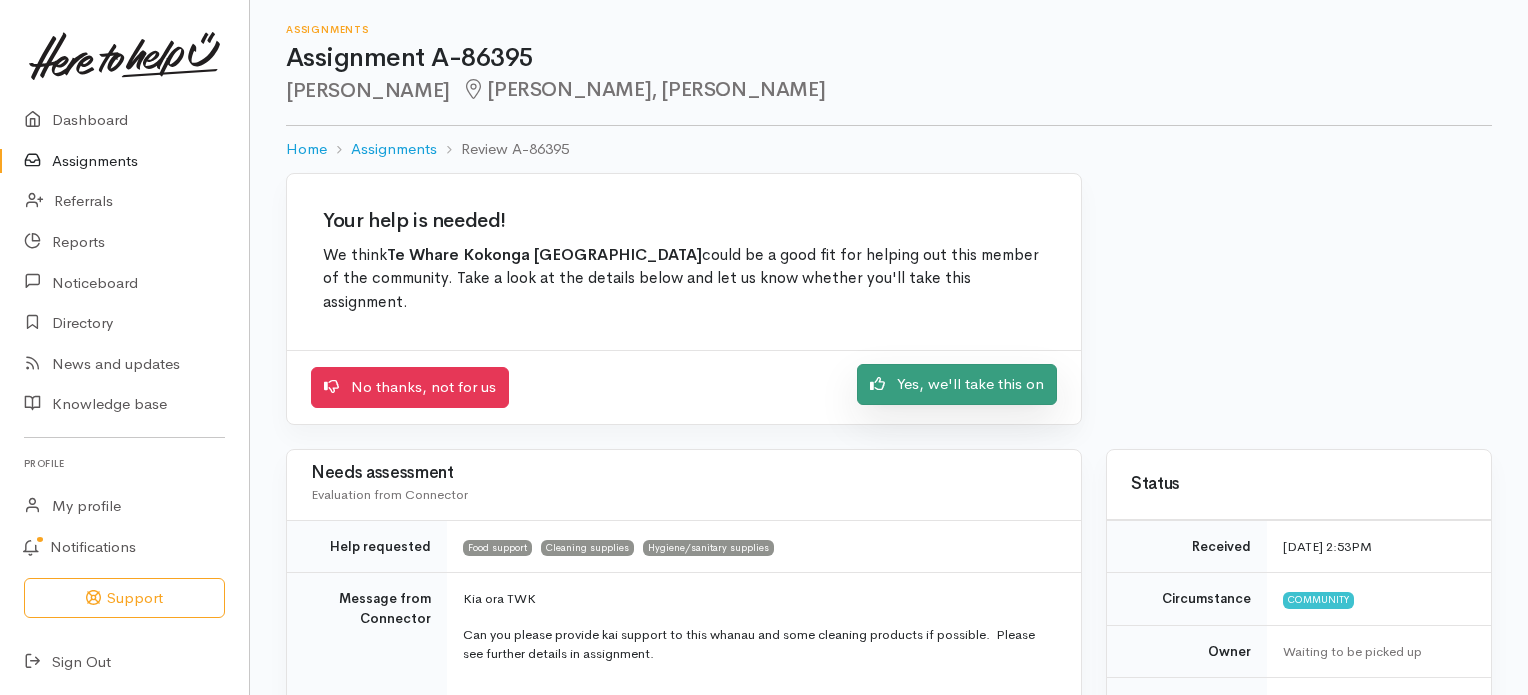 click on "Yes, we'll take this on" at bounding box center (957, 384) 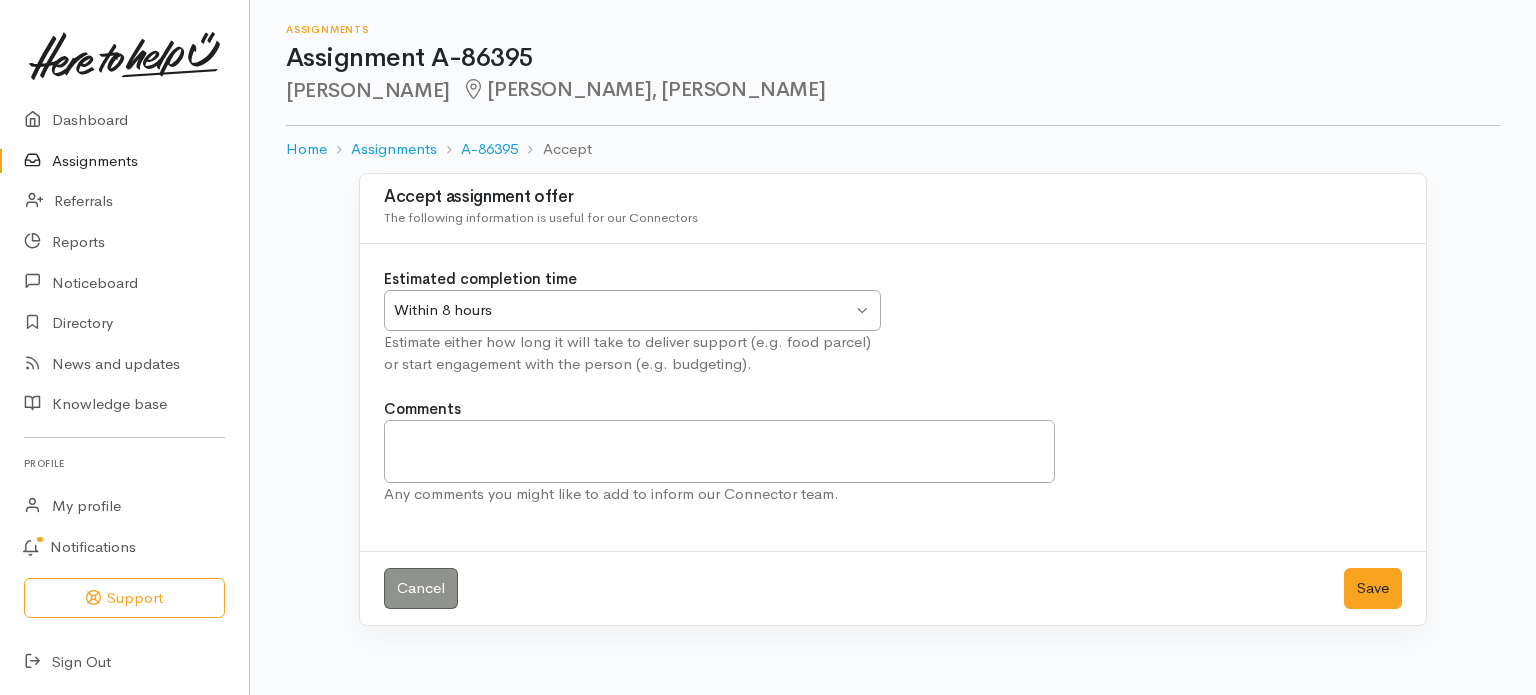 scroll, scrollTop: 0, scrollLeft: 0, axis: both 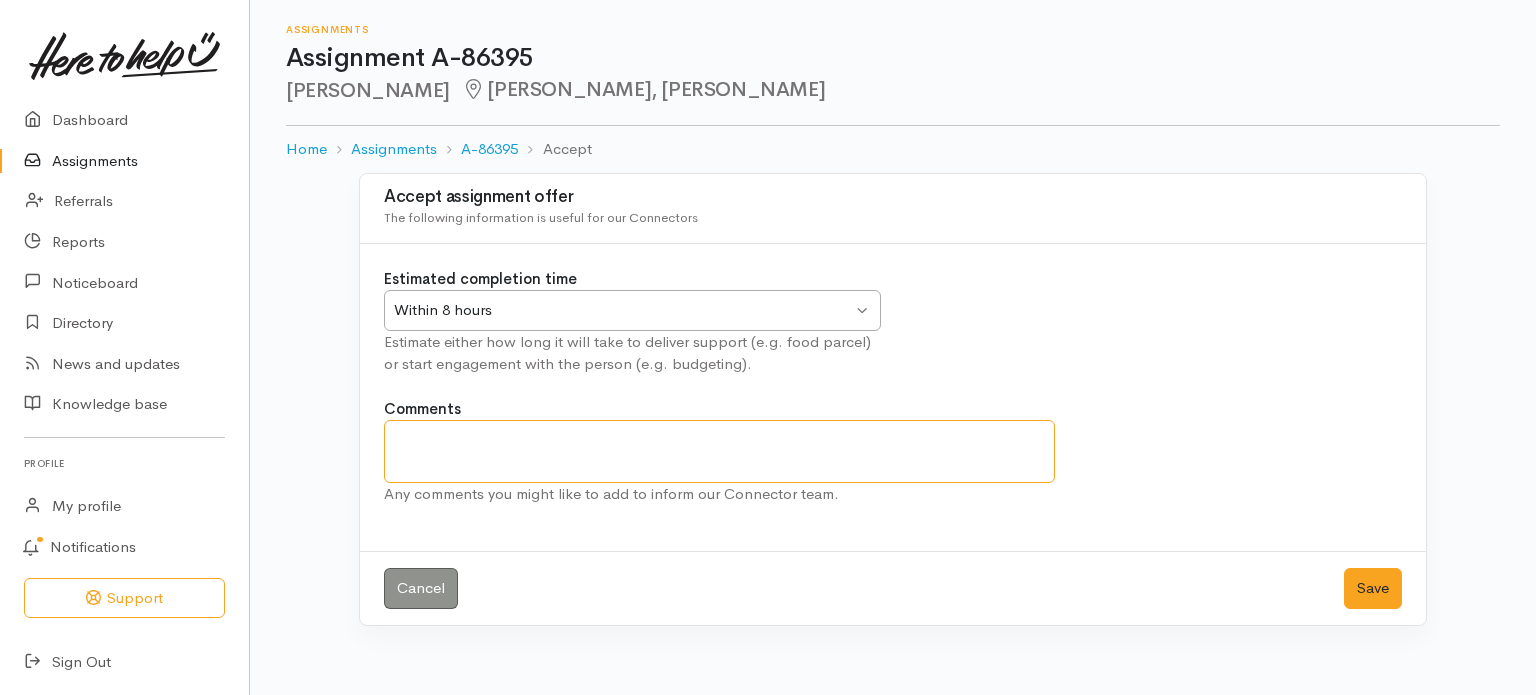 click on "Comments" at bounding box center (719, 451) 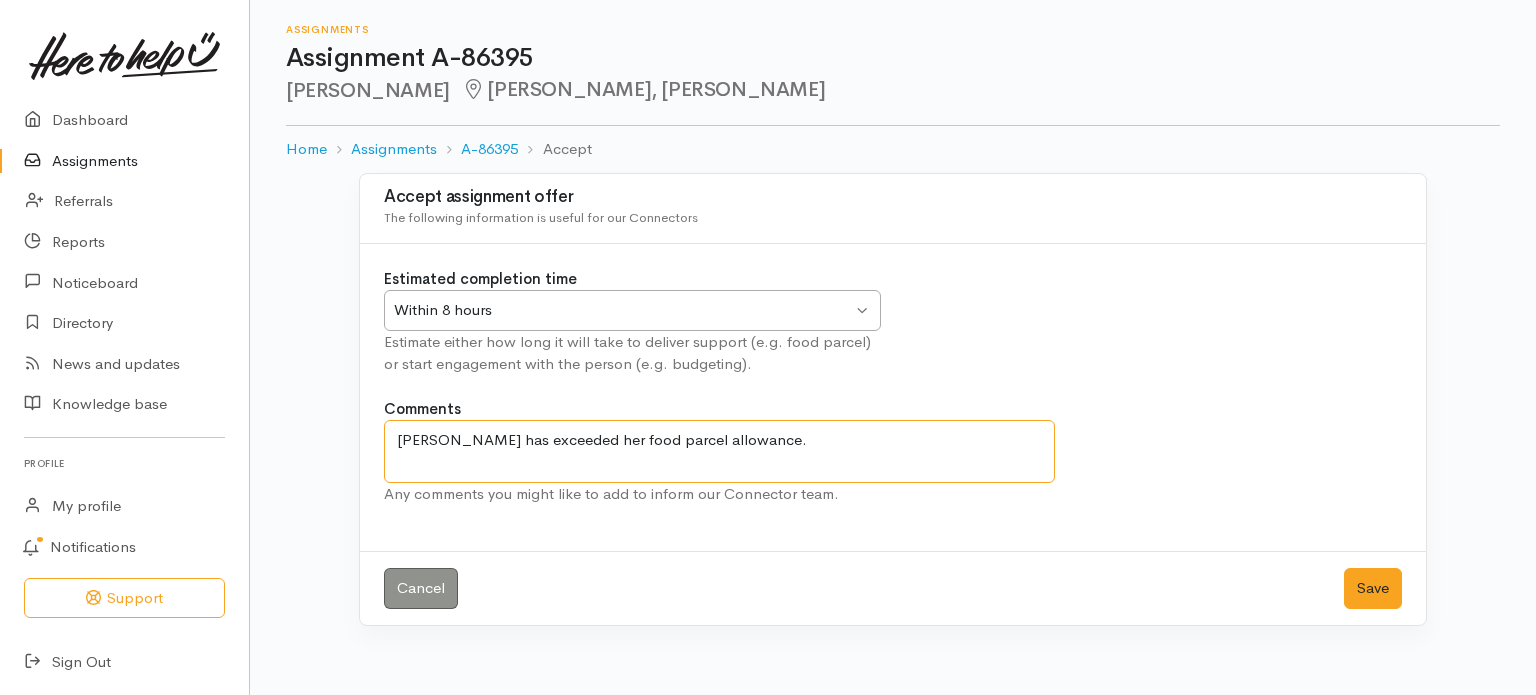 drag, startPoint x: 665, startPoint y: 431, endPoint x: 861, endPoint y: 308, distance: 231.39792 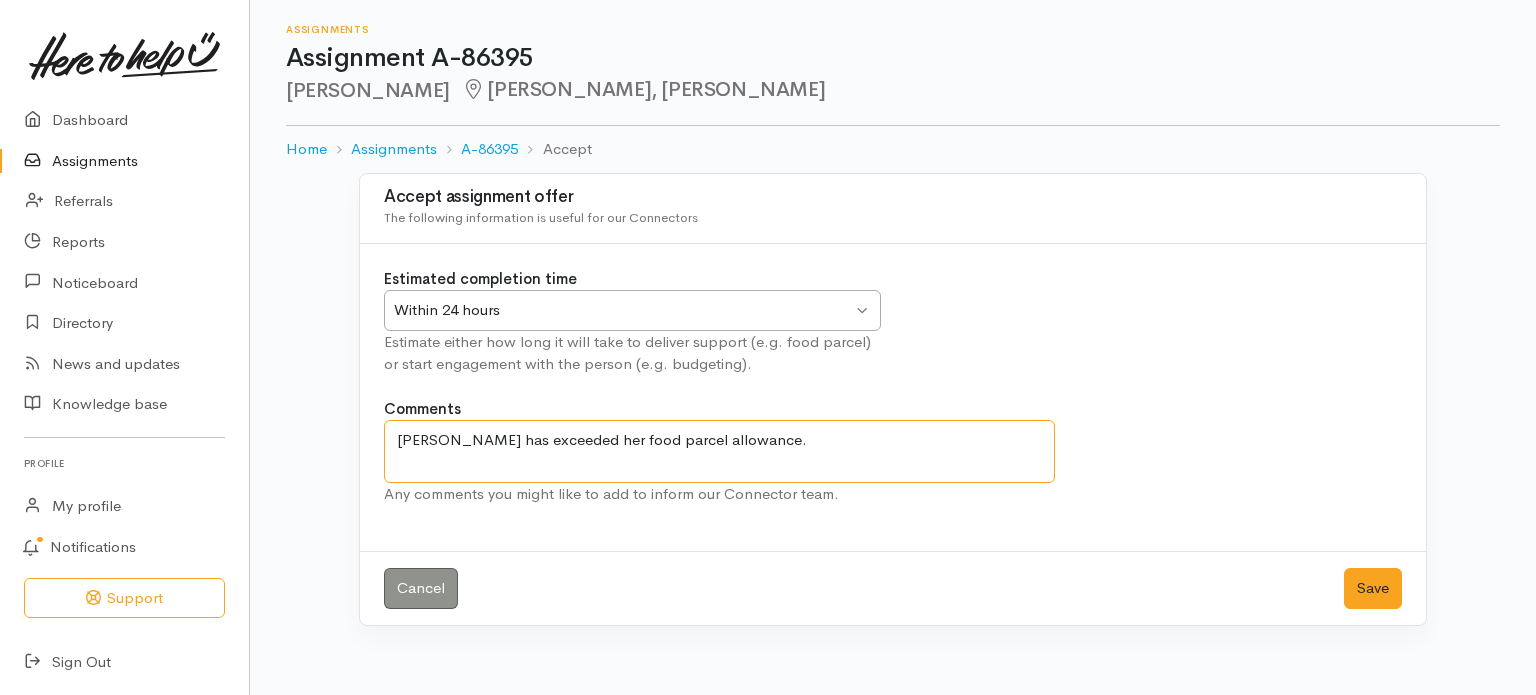 click on "Sarah has exceeded her food parcel allowance." at bounding box center (719, 451) 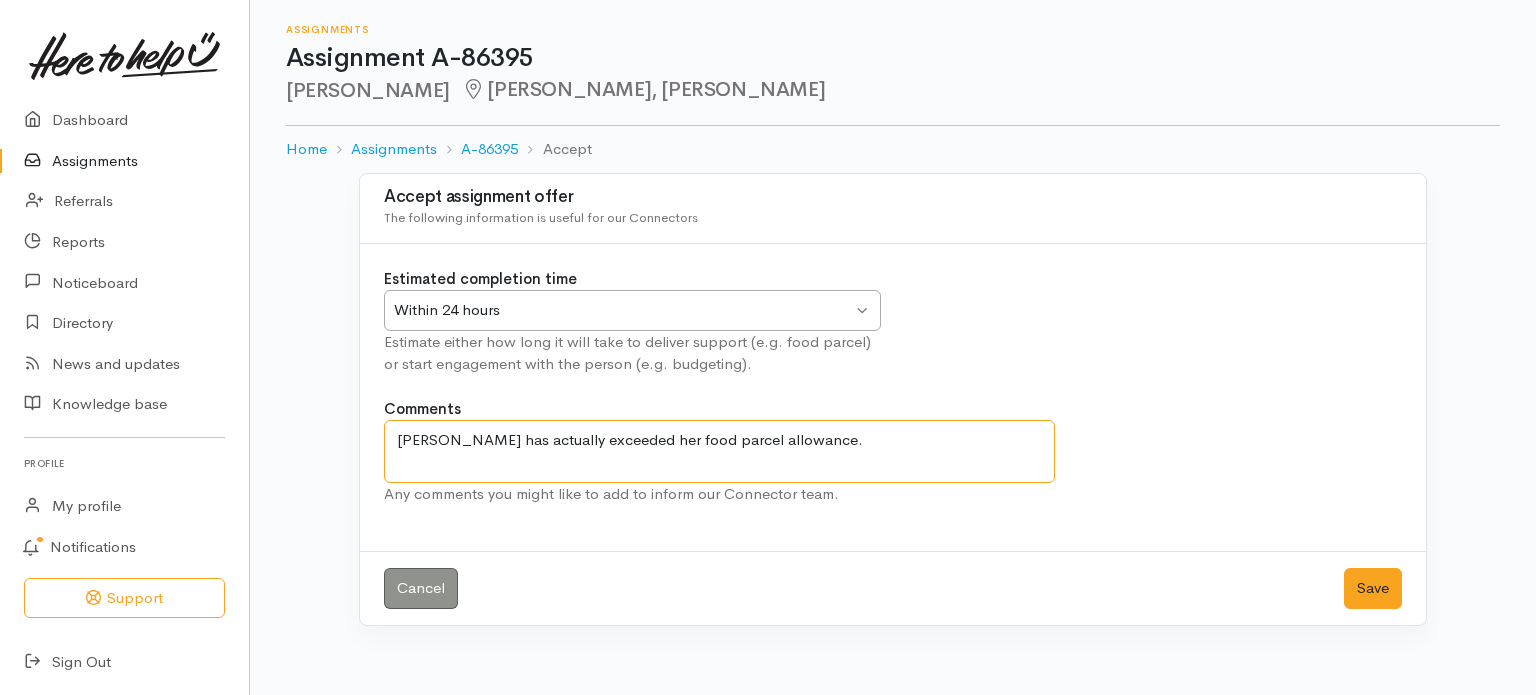 click on "Sarah has actually exceeded her food parcel allowance." at bounding box center [719, 451] 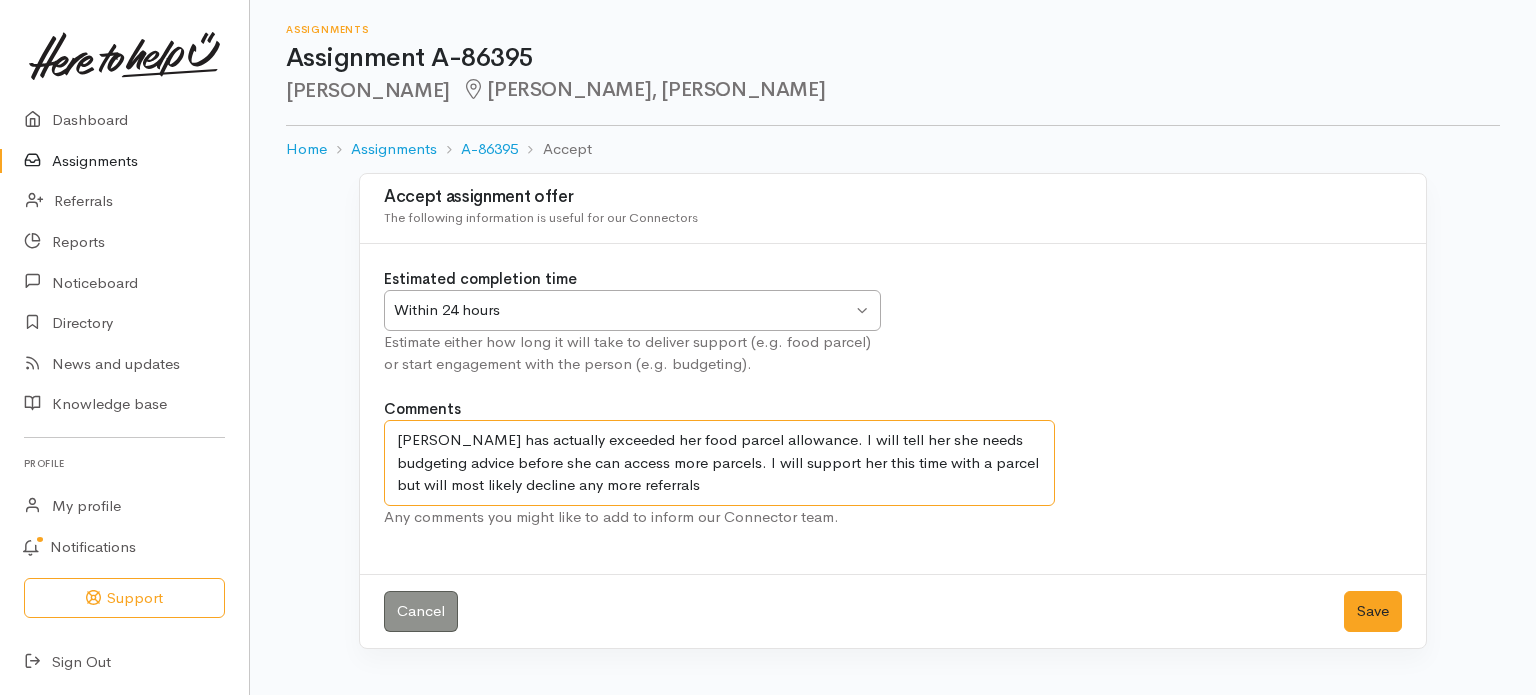 click on "Sarah has actually exceeded her food parcel allowance. I will tell her she needs budgeting advice before she can access more parcels. I will support her this time with a parcel but will most likely decline any more referrals" at bounding box center [719, 463] 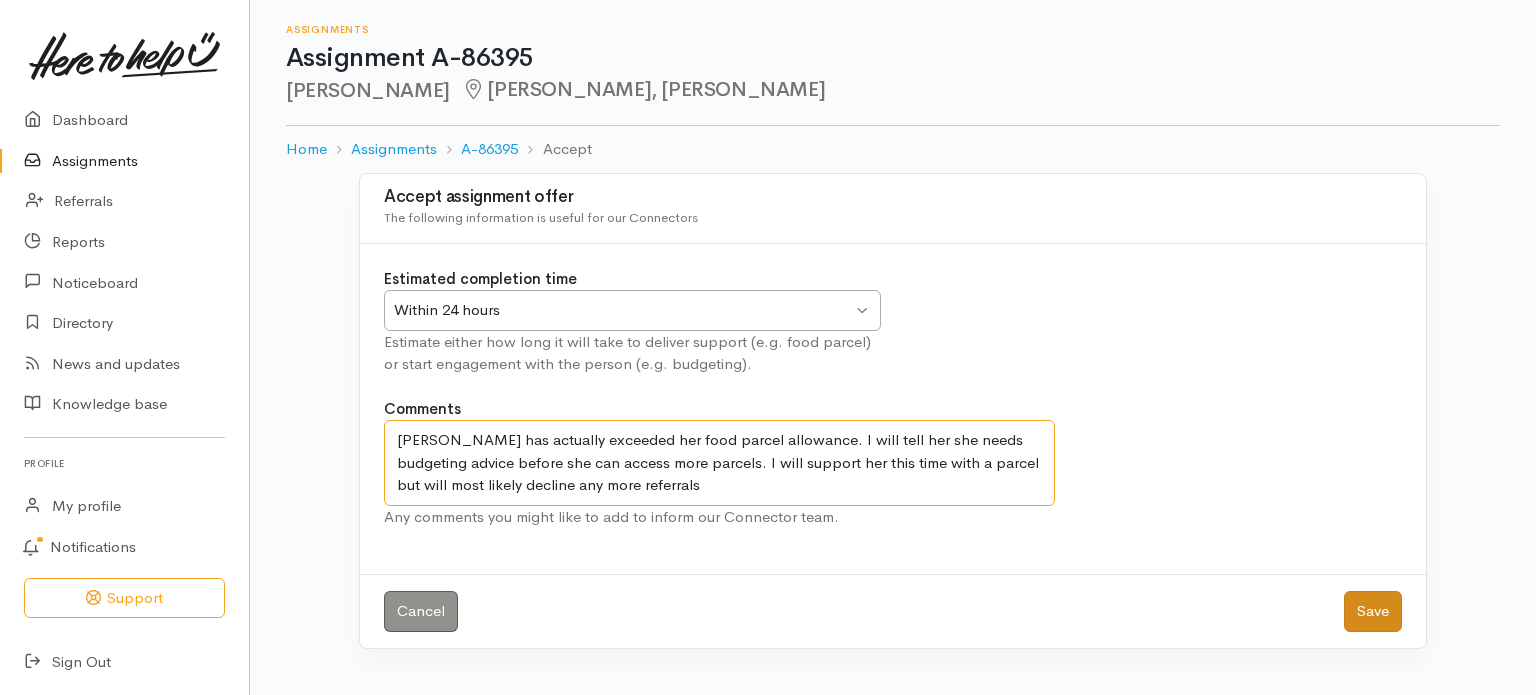 type on "Sarah has actually exceeded her food parcel allowance. I will tell her she needs budgeting advice before she can access more parcels. I will support her this time with a parcel but will most likely decline any more referrals" 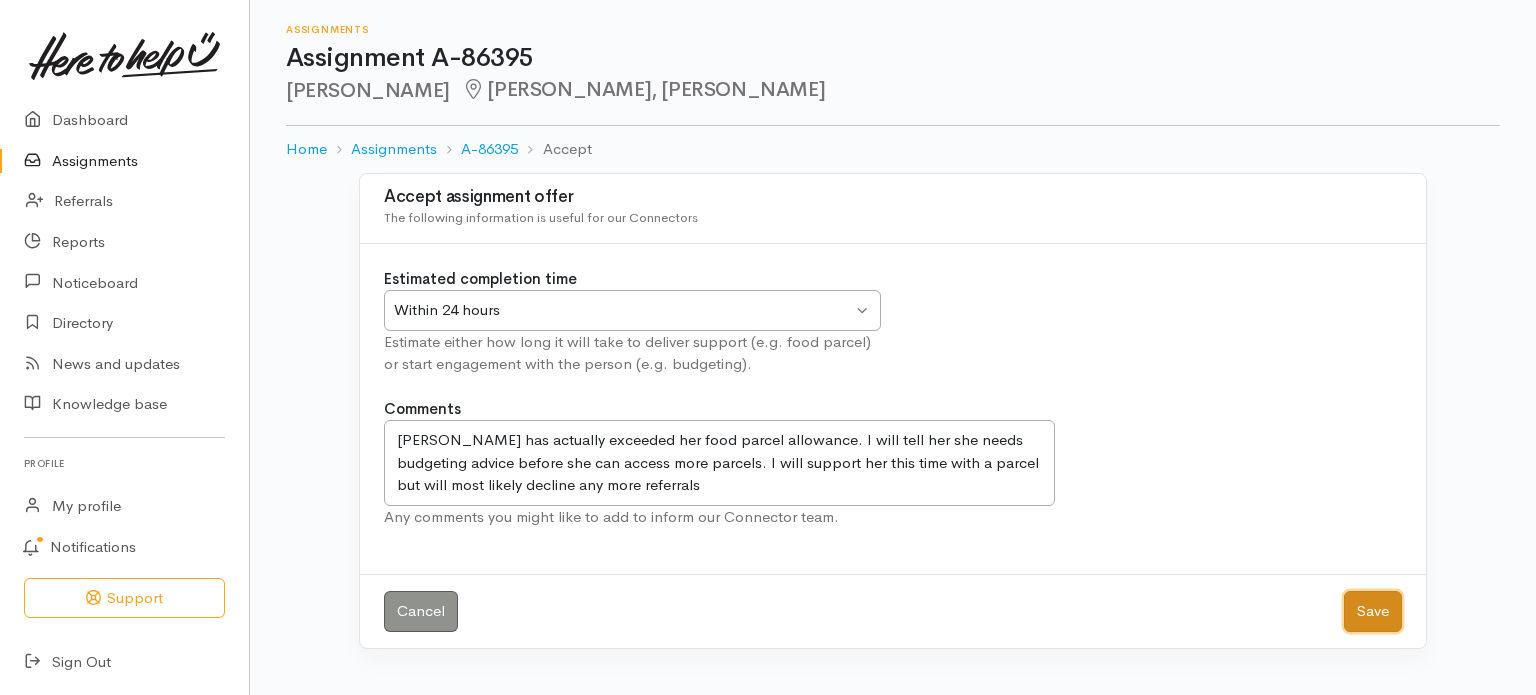 click on "Save" at bounding box center (1373, 611) 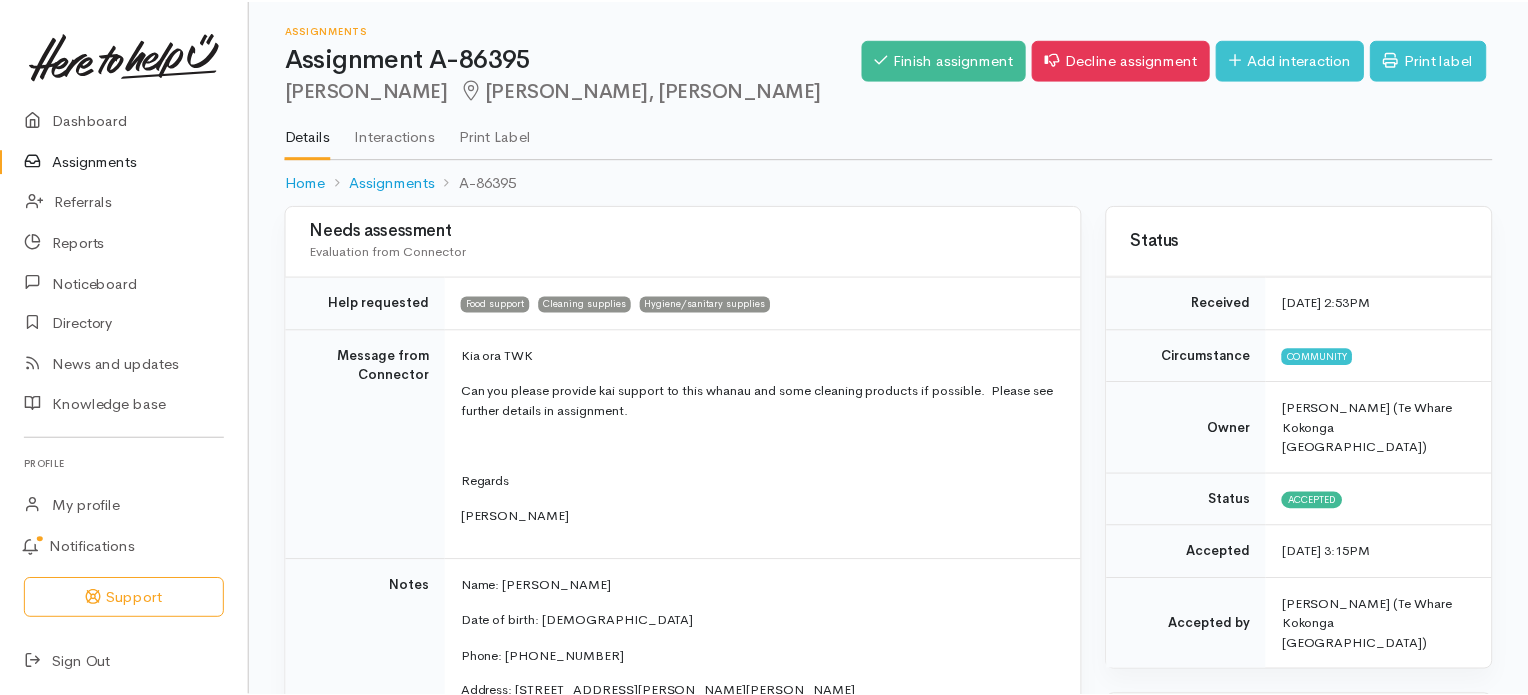 scroll, scrollTop: 0, scrollLeft: 0, axis: both 